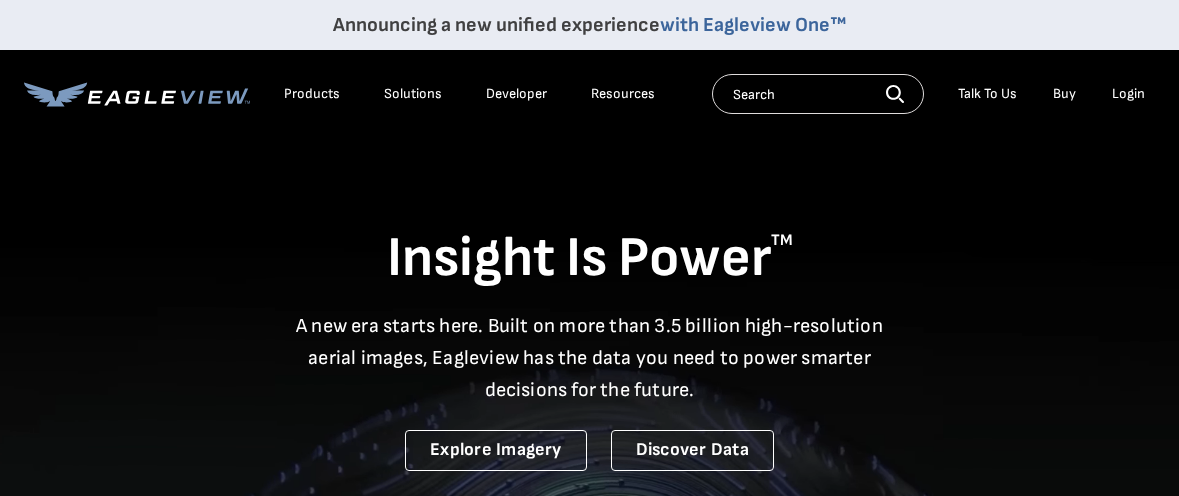 scroll, scrollTop: 0, scrollLeft: 0, axis: both 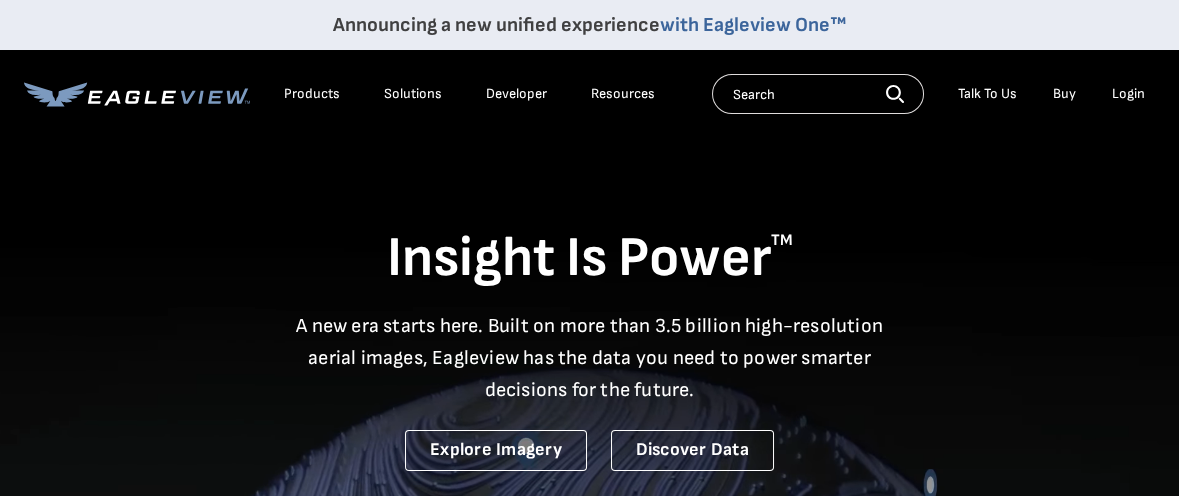 click on "Search
Talk To Us
Buy
Login" at bounding box center (933, 94) 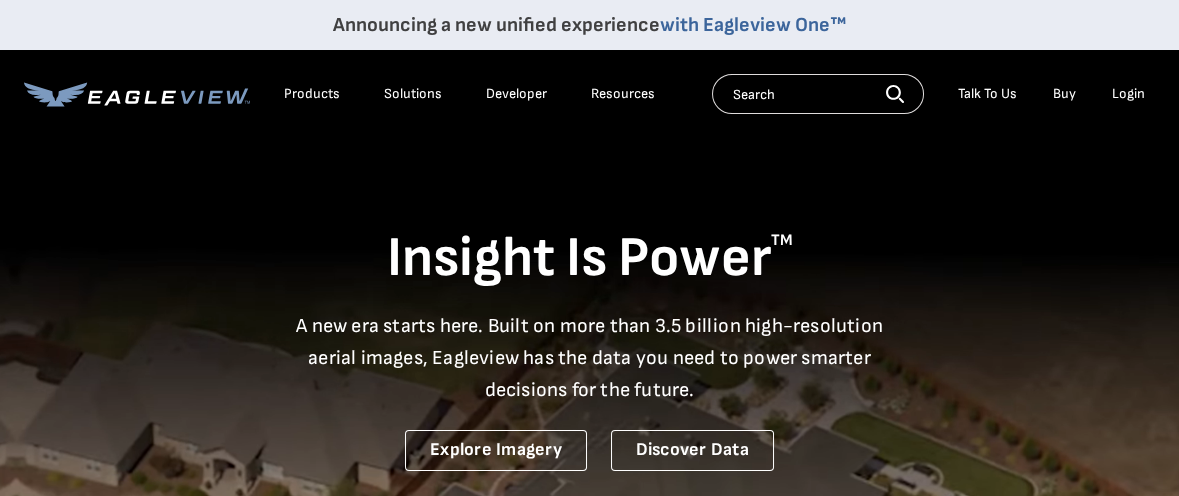 click on "Login" at bounding box center [1128, 94] 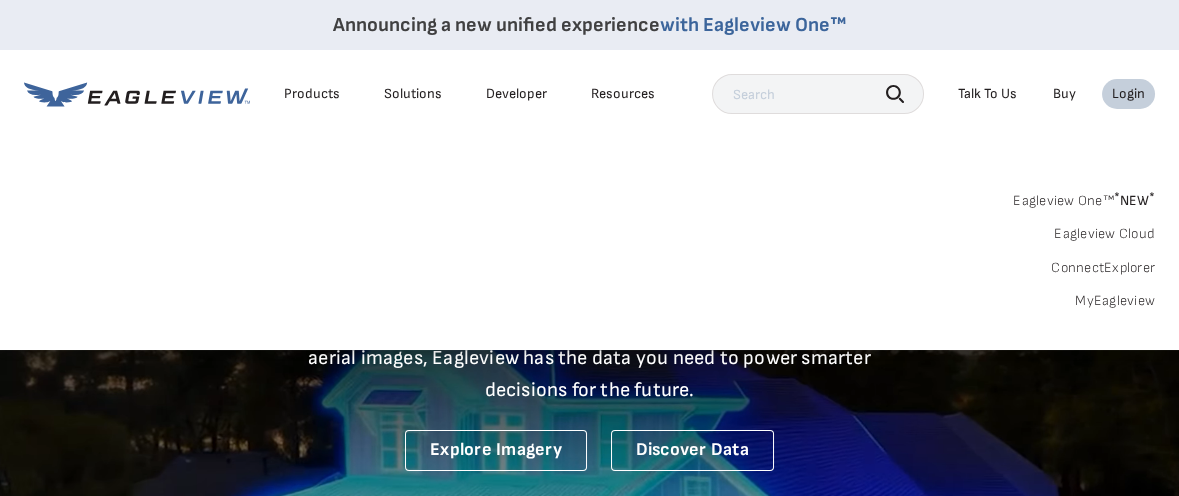 click on "Eagleview One™  * NEW *" at bounding box center [1084, 197] 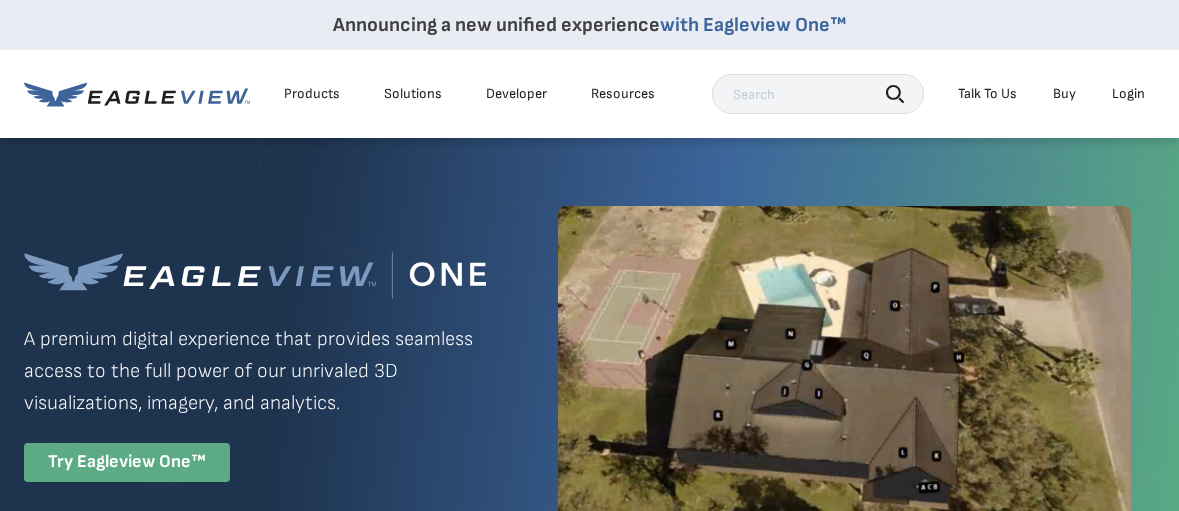 scroll, scrollTop: 0, scrollLeft: 0, axis: both 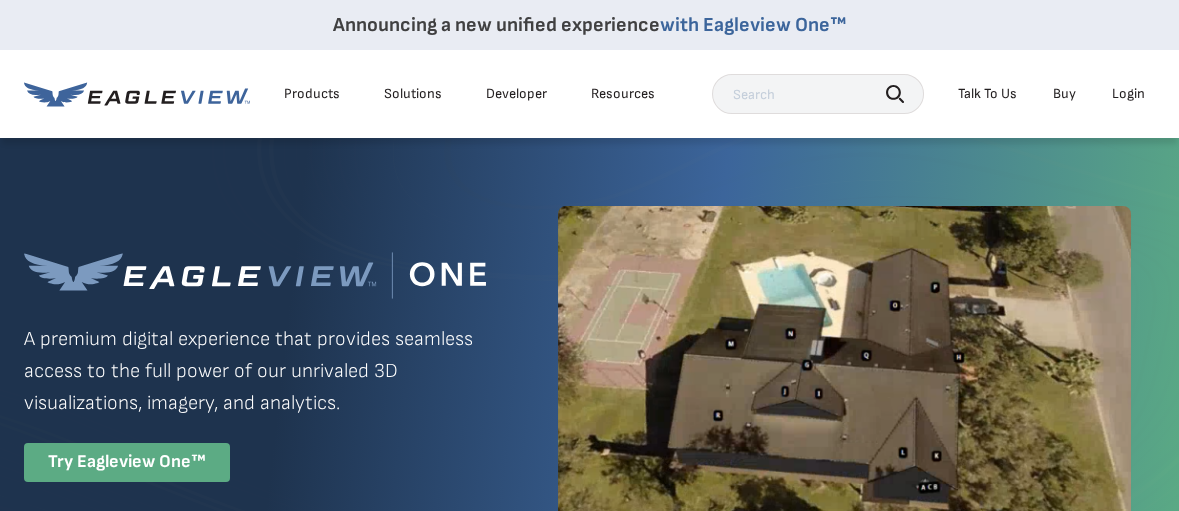 click on "Login" at bounding box center (1128, 94) 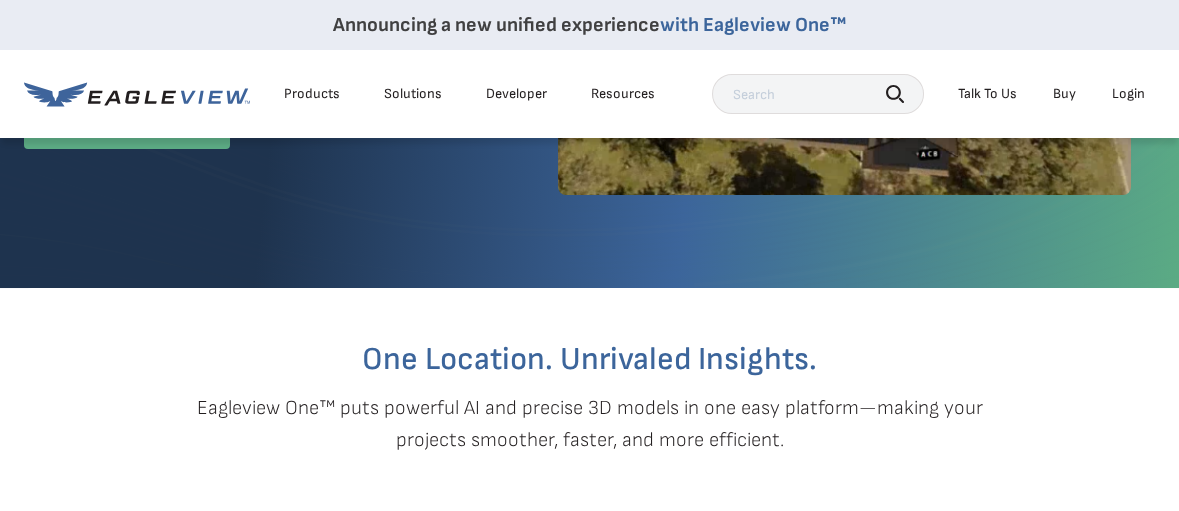 scroll, scrollTop: 0, scrollLeft: 0, axis: both 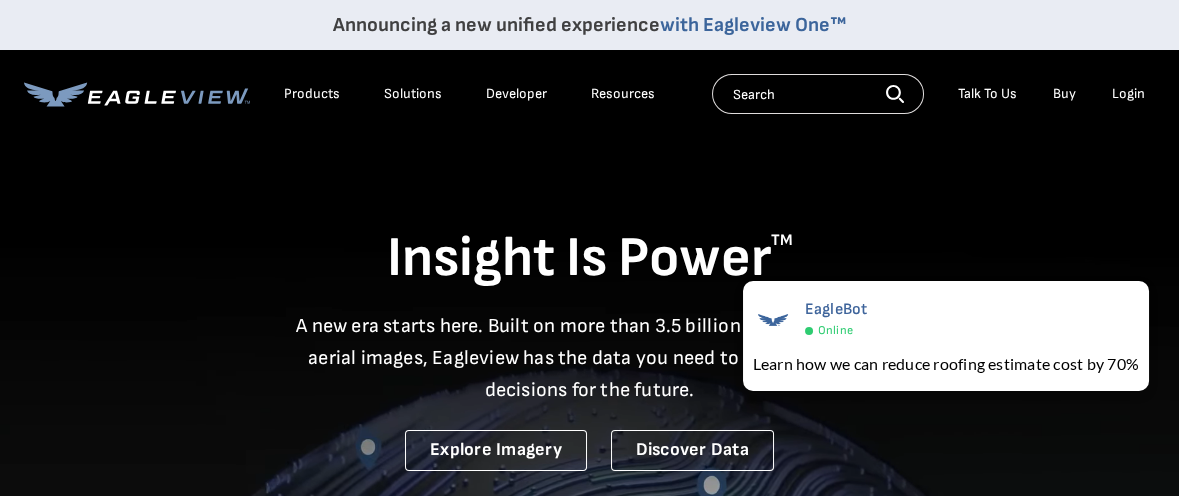 drag, startPoint x: 851, startPoint y: 212, endPoint x: 895, endPoint y: 207, distance: 44.28318 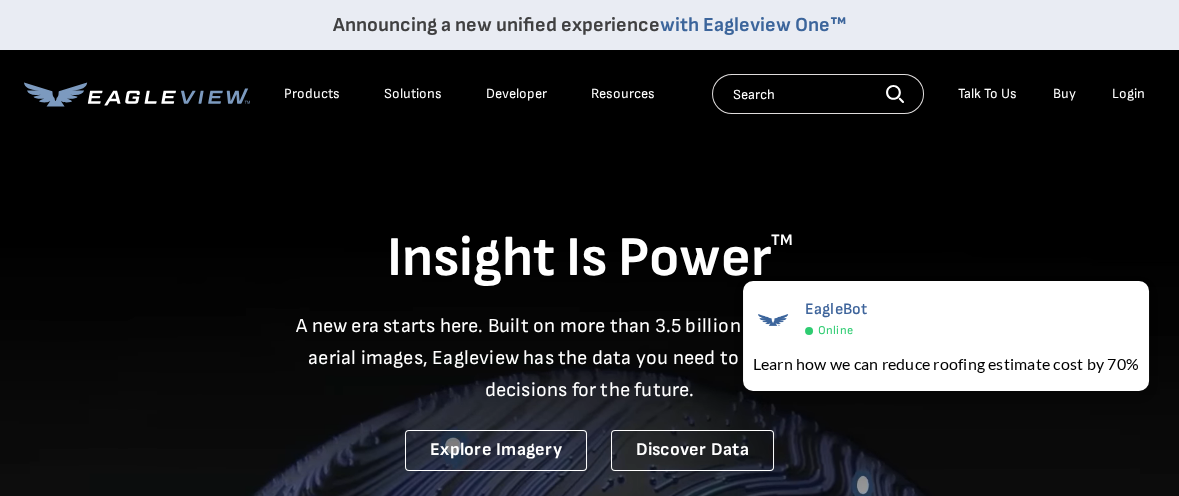 click on "Insight Is Power TM
A new era starts here. Built on more than 3.5 billion high-resolution aerial images, Eagleview has the data you need to power smarter decisions for the future.
Explore Imagery
Discover Data" at bounding box center [589, 303] 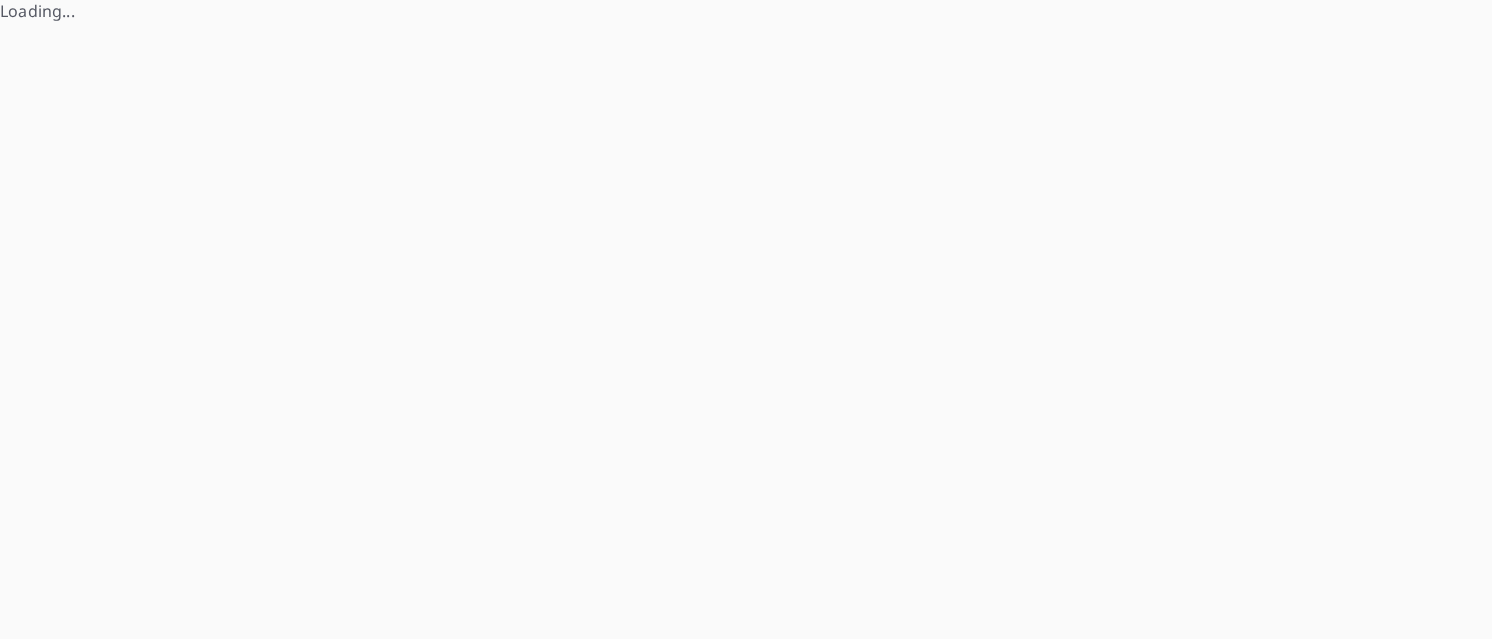 scroll, scrollTop: 0, scrollLeft: 0, axis: both 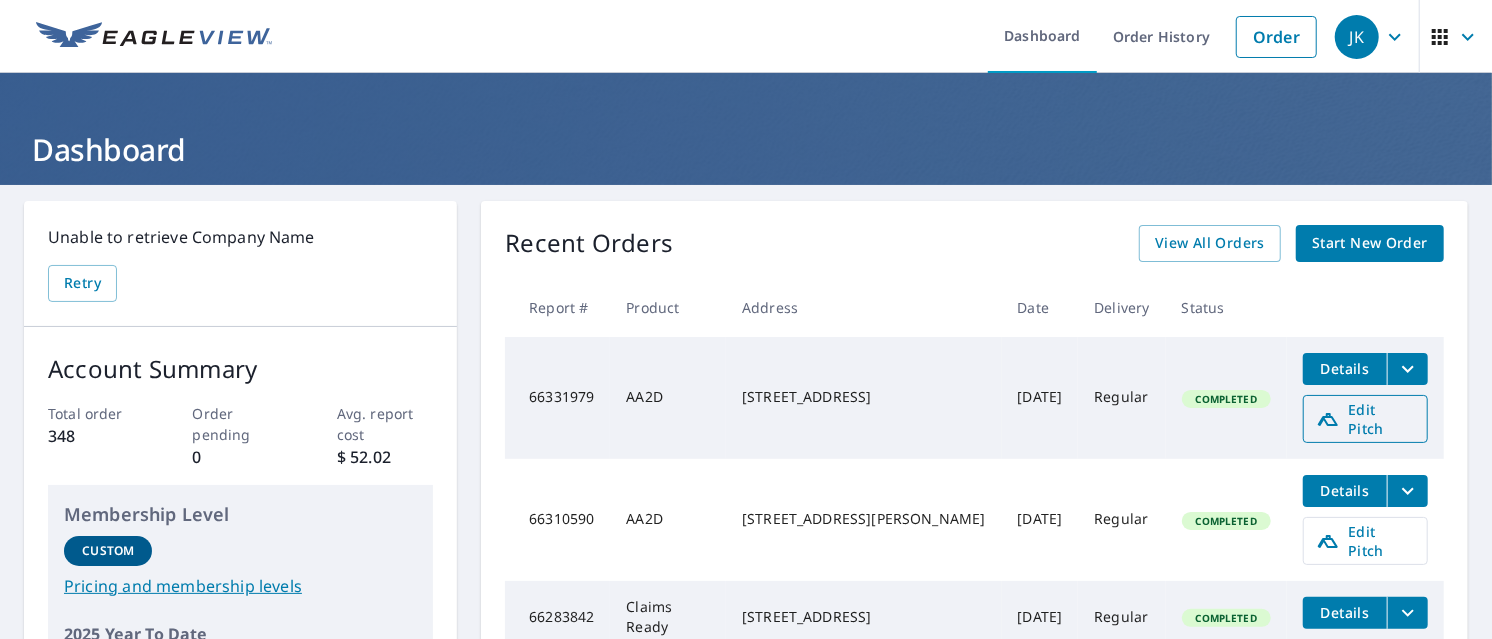 click on "Edit Pitch" at bounding box center (1365, 419) 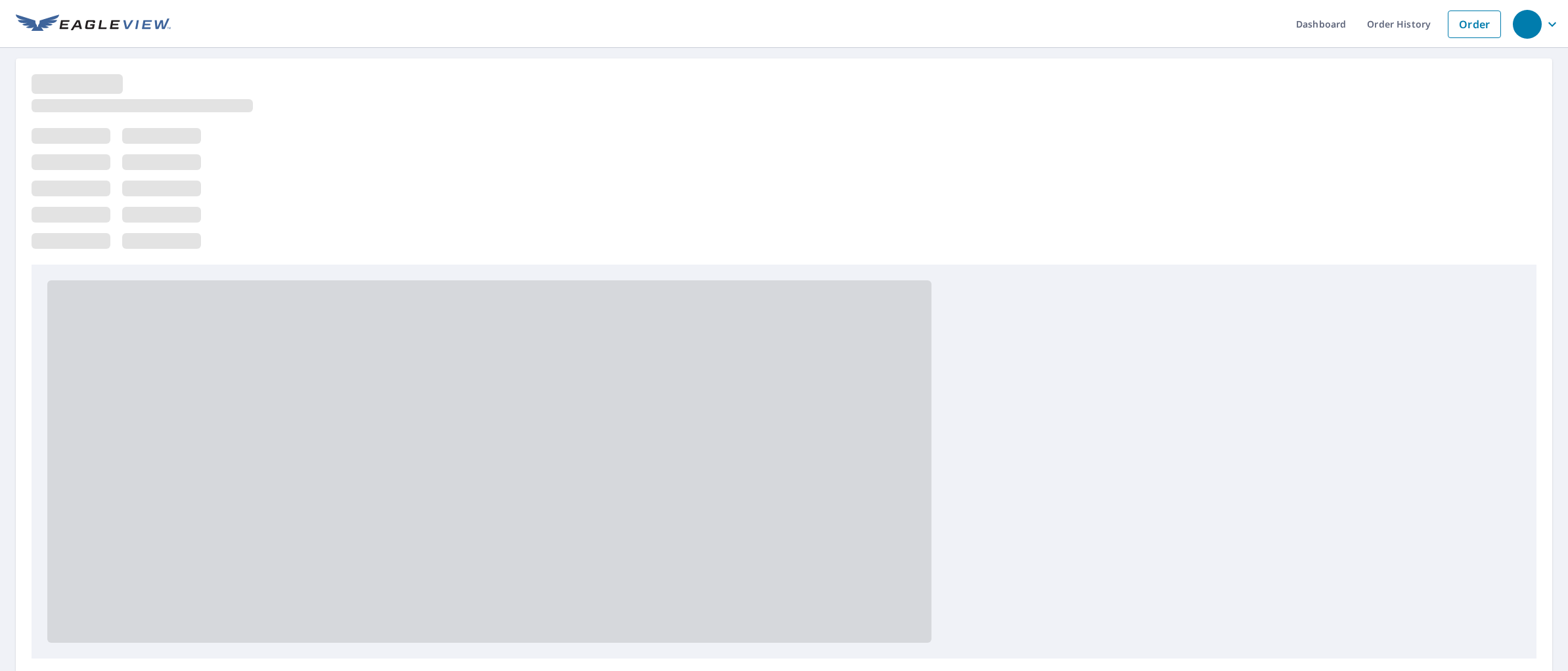 scroll, scrollTop: 0, scrollLeft: 0, axis: both 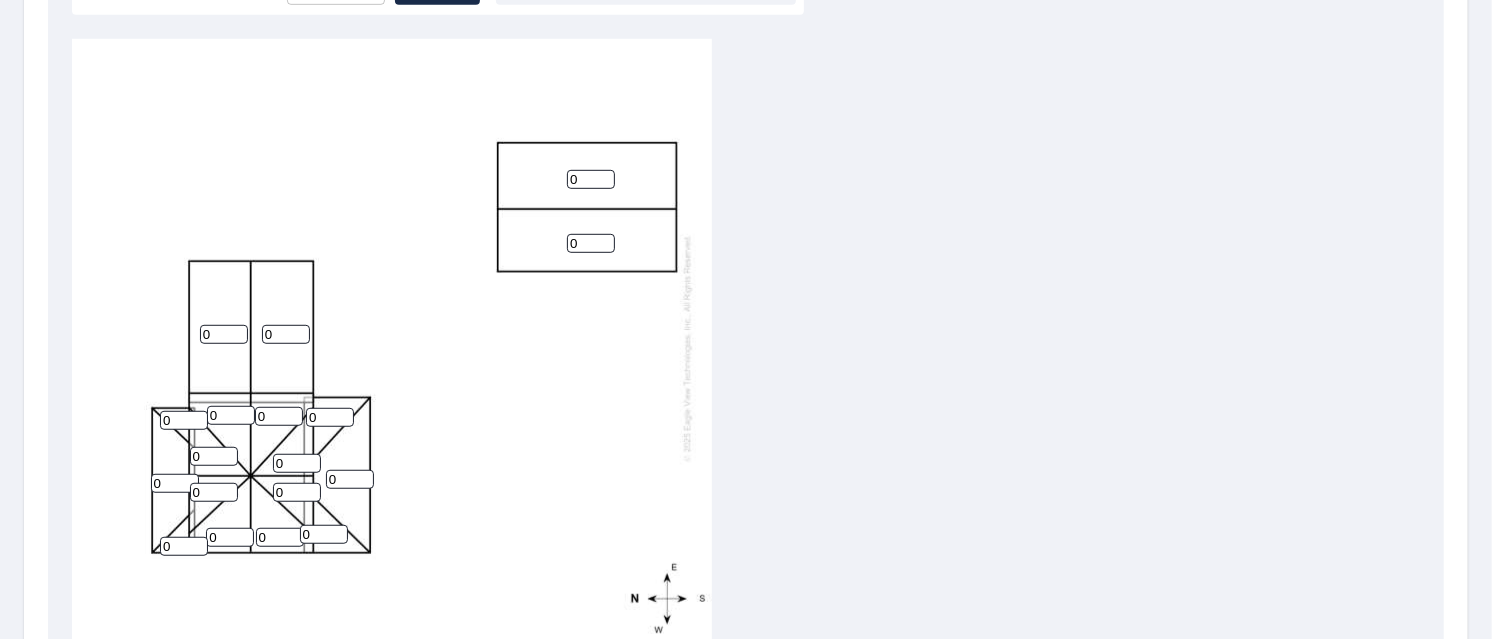 click on "0 0 0 0 0 0 0 0 0 0 0 0 0 0 0 0 0 0" at bounding box center [746, 353] 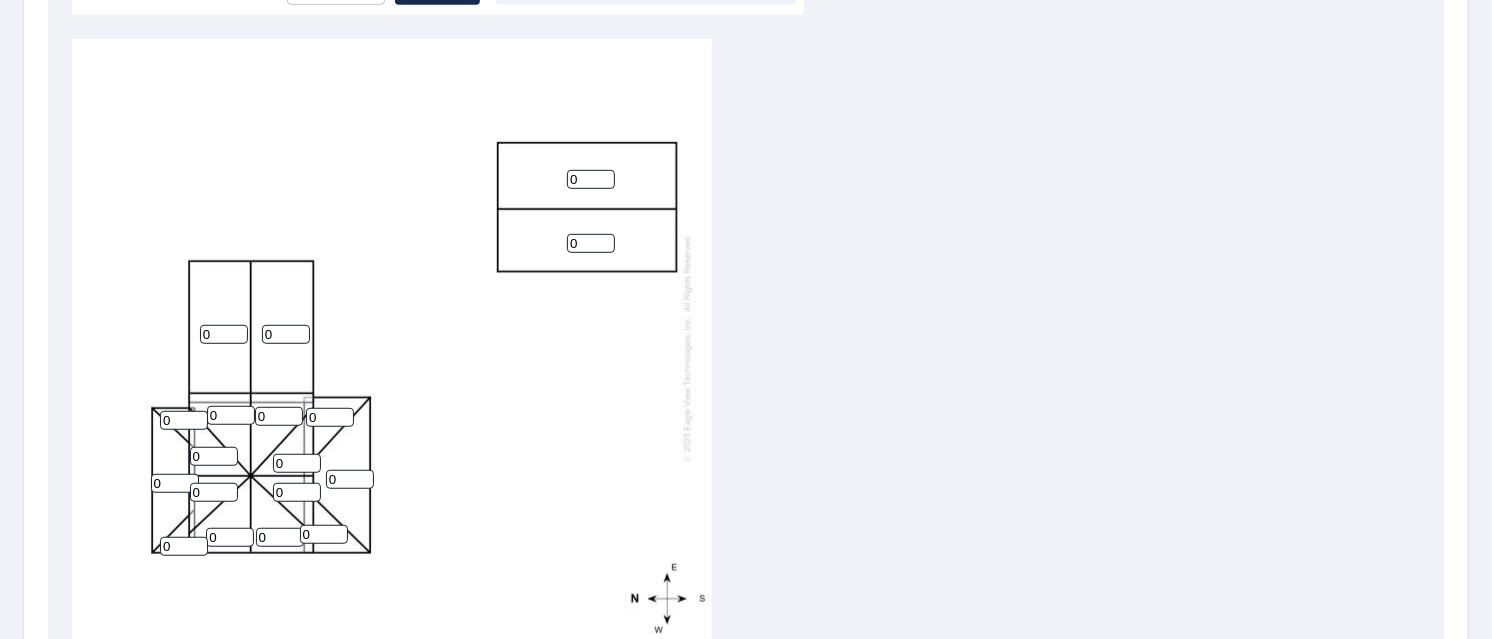 scroll, scrollTop: 0, scrollLeft: 0, axis: both 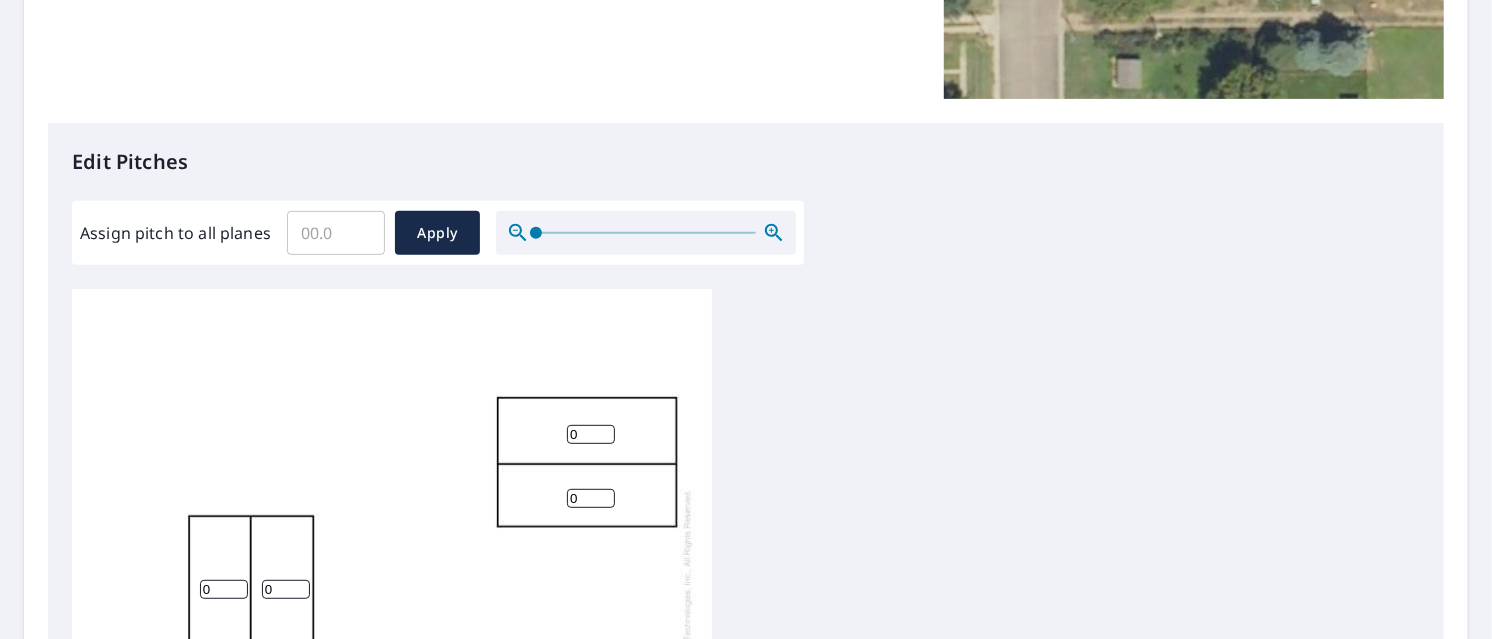 click on "Assign pitch to all planes" at bounding box center (336, 233) 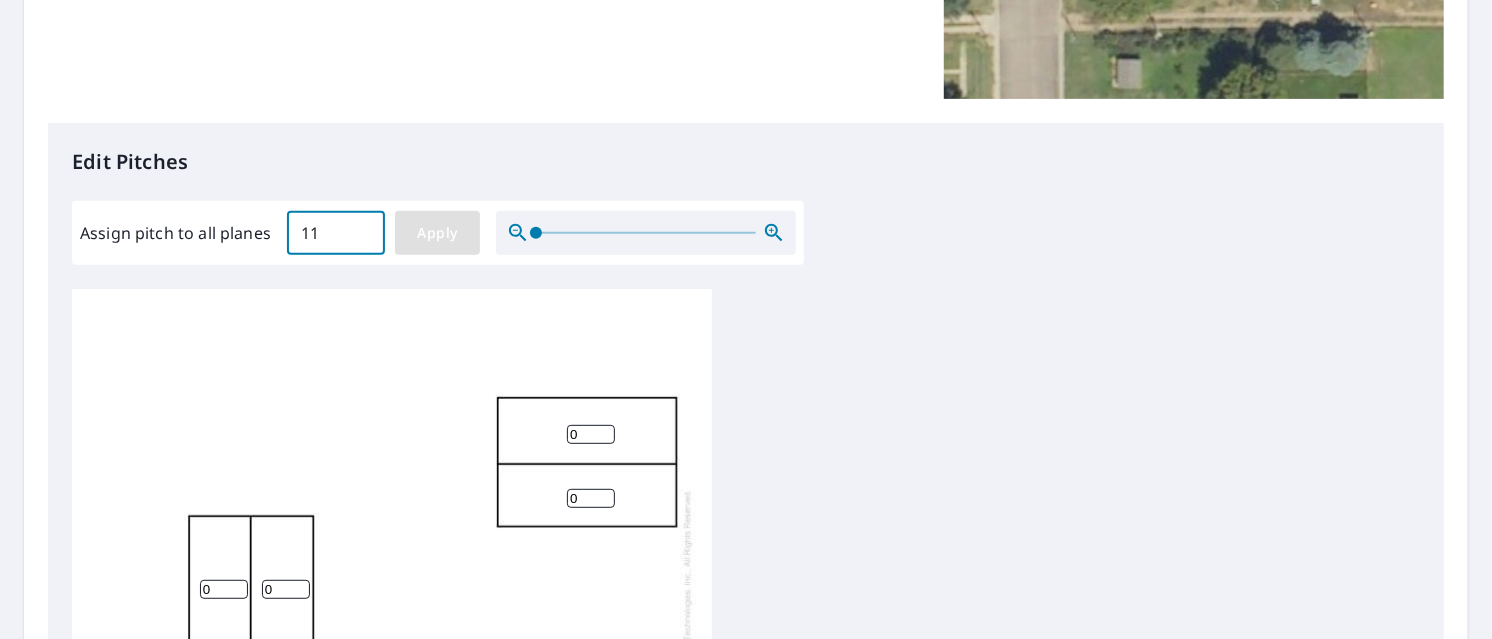 type on "11" 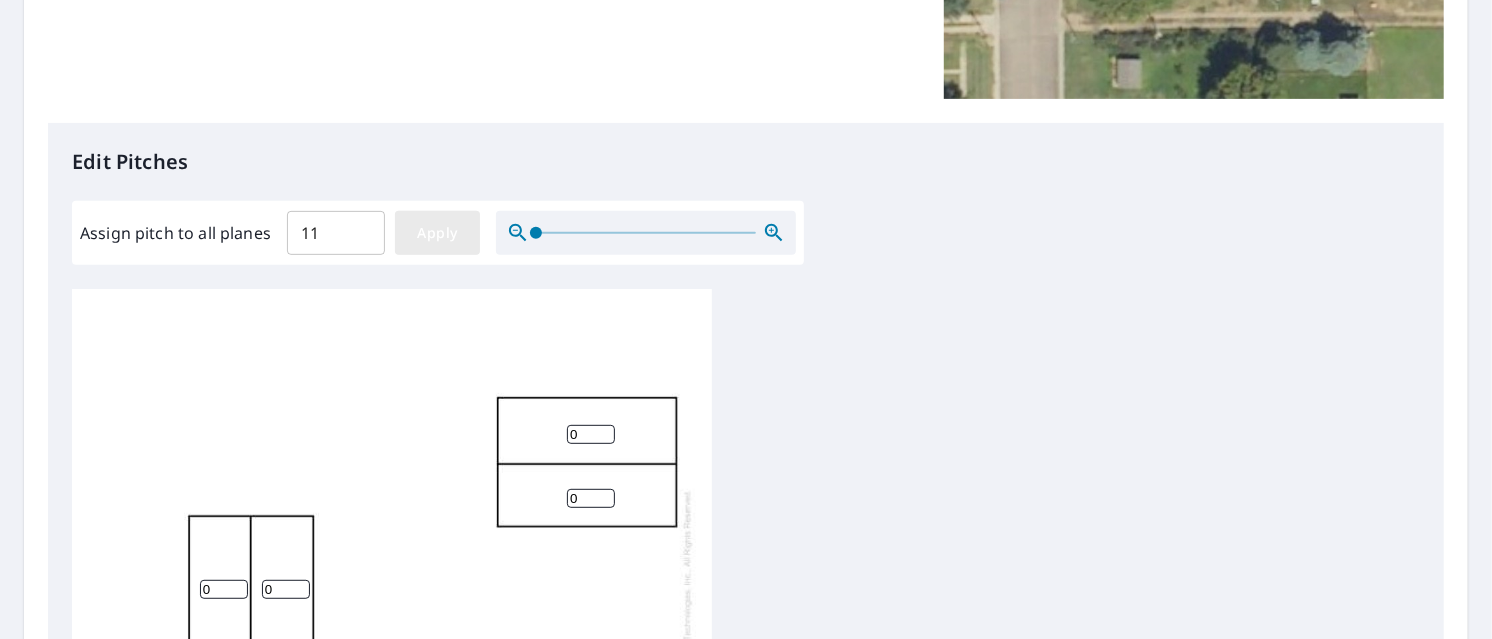 click on "Apply" at bounding box center [437, 233] 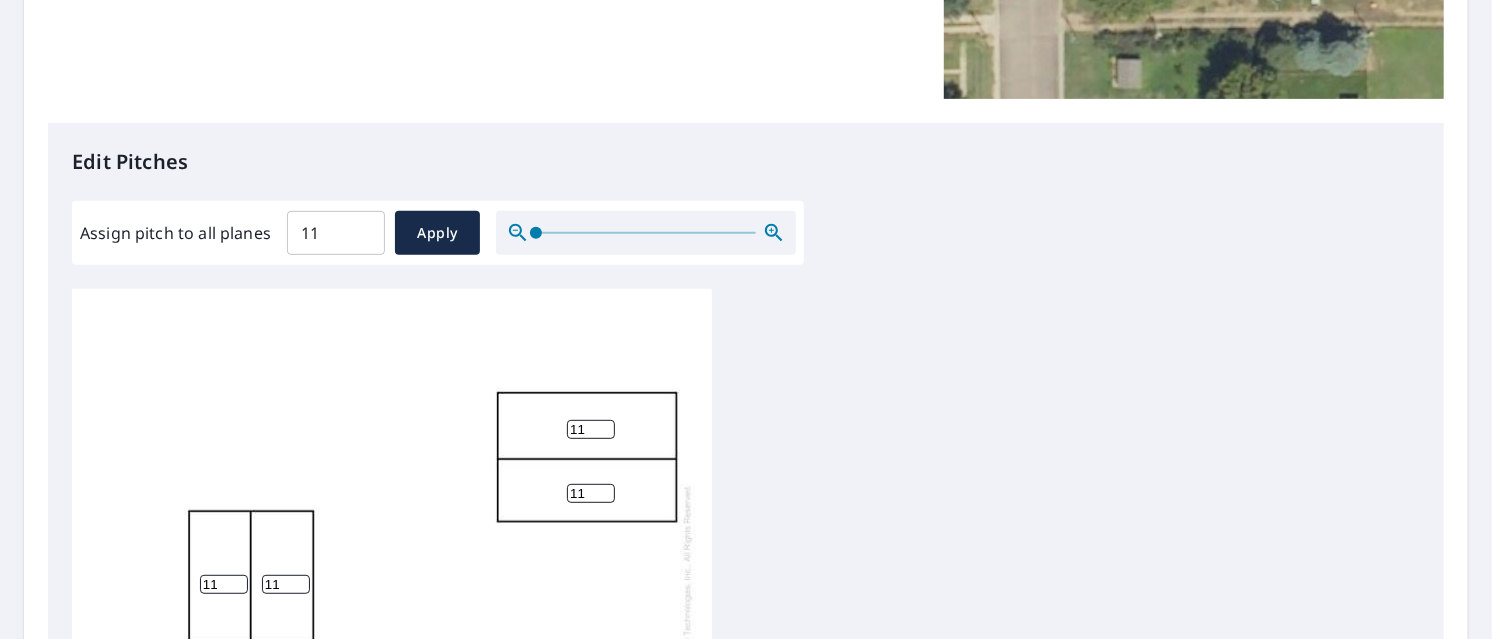 scroll, scrollTop: 23, scrollLeft: 0, axis: vertical 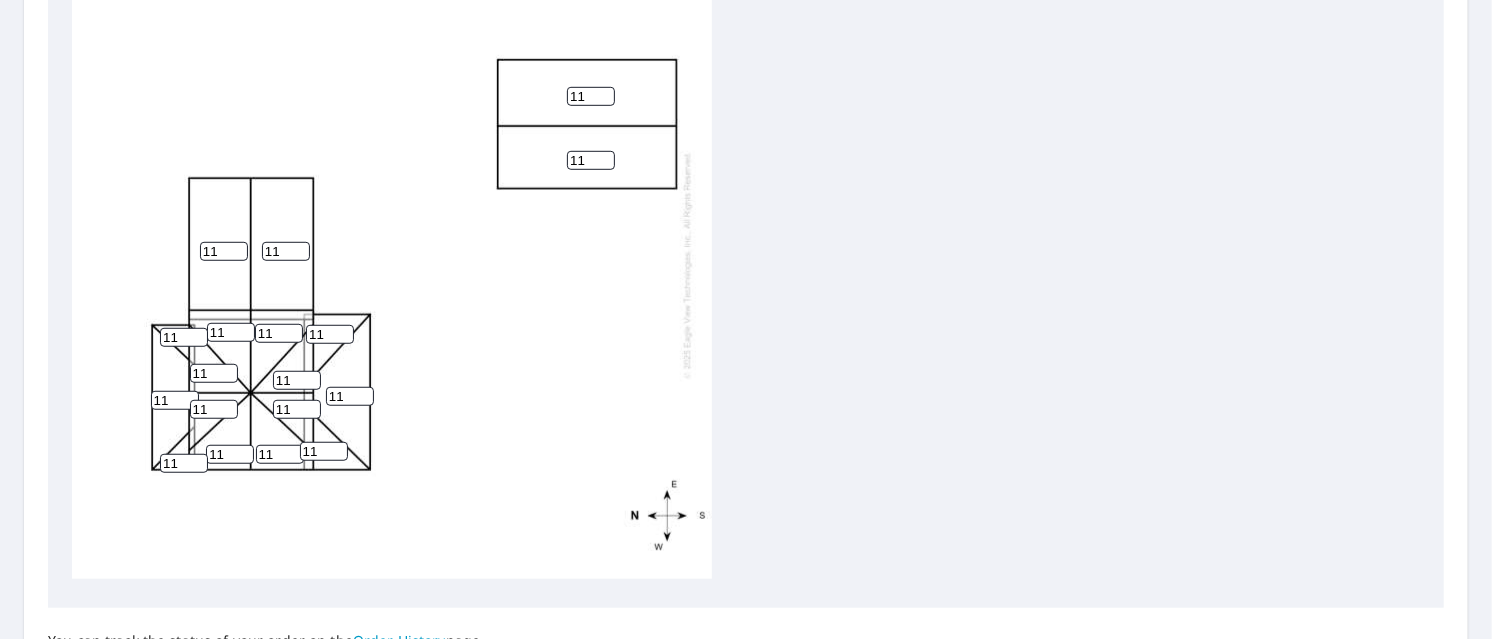 click on "11" at bounding box center (175, 400) 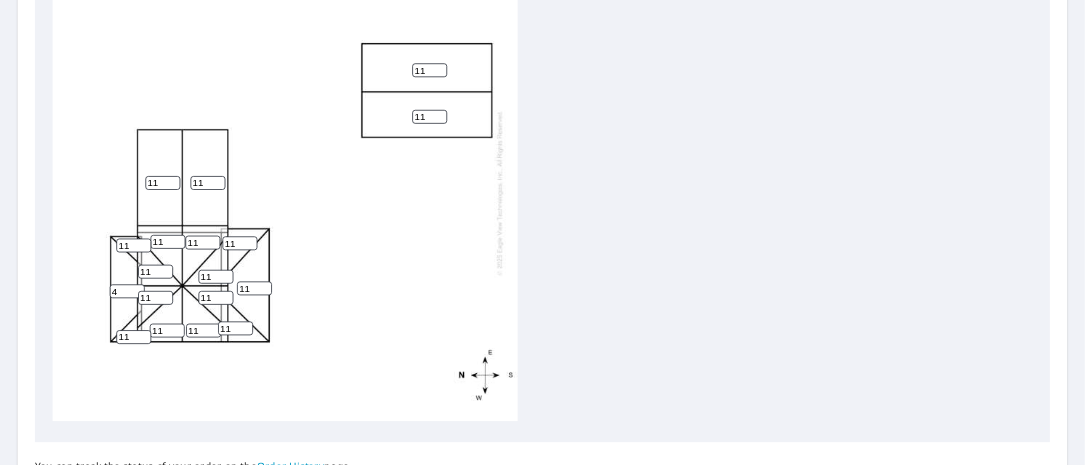 scroll, scrollTop: 0, scrollLeft: 0, axis: both 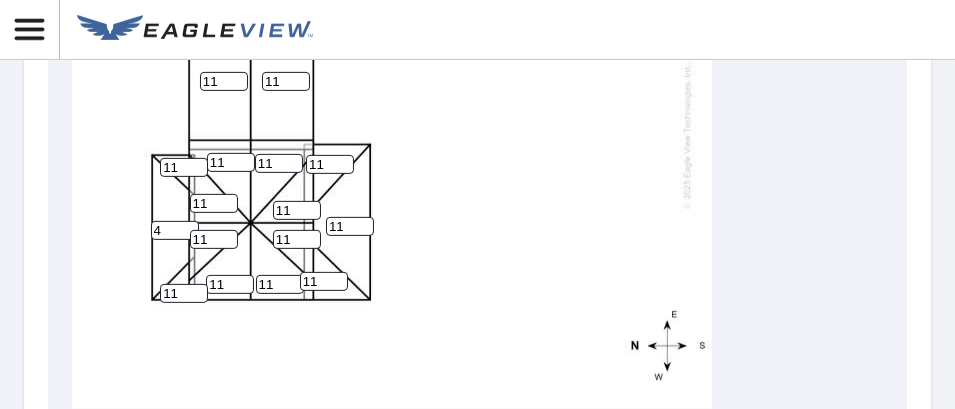 type on "4" 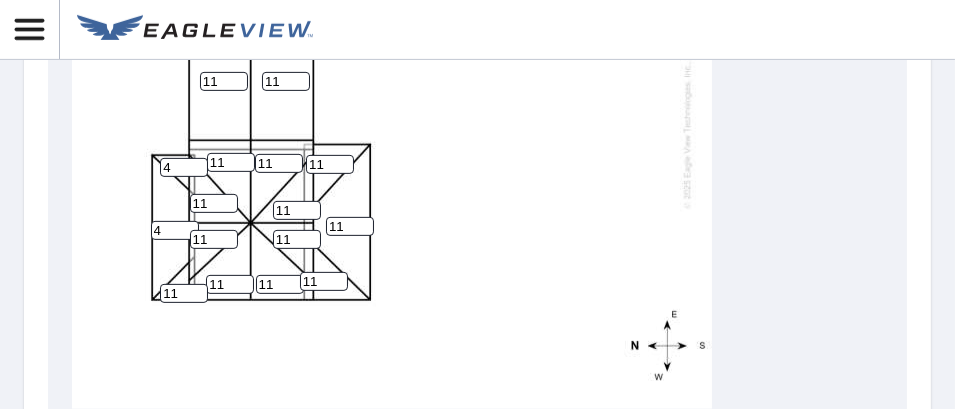 type on "4" 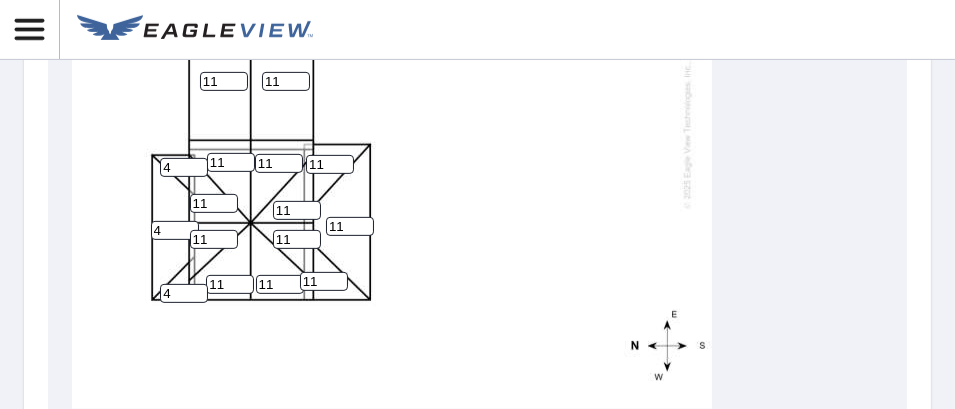 type on "4" 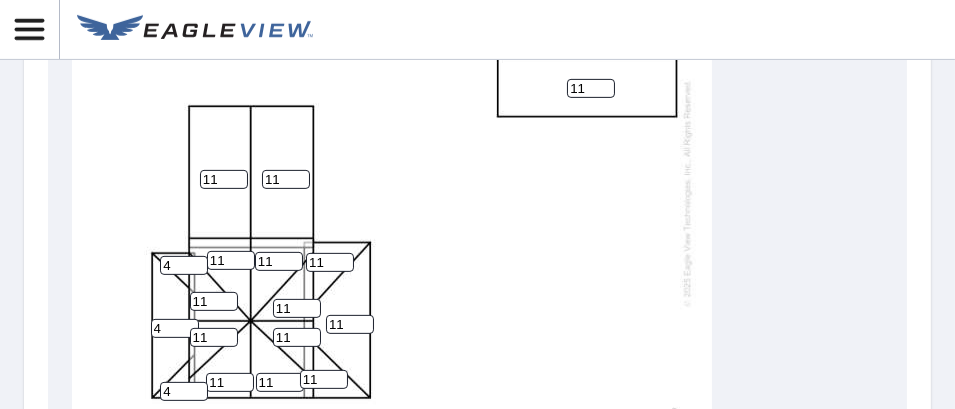 scroll, scrollTop: 1120, scrollLeft: 0, axis: vertical 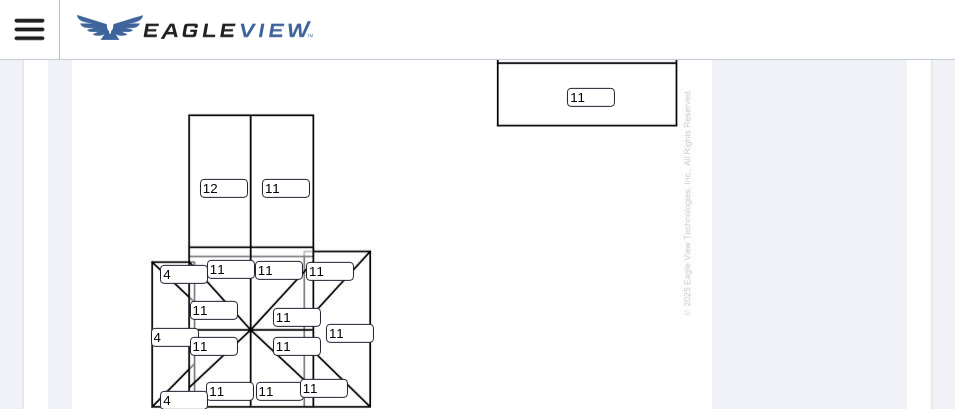 click on "12" at bounding box center (224, 188) 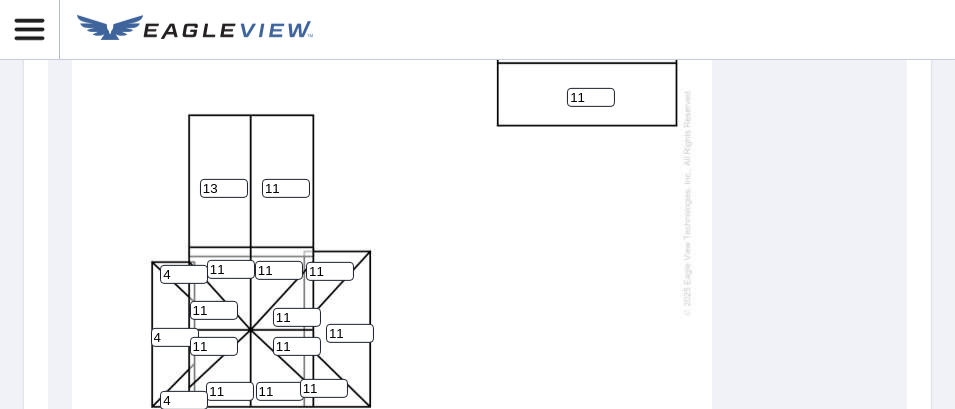 click on "13" at bounding box center (224, 188) 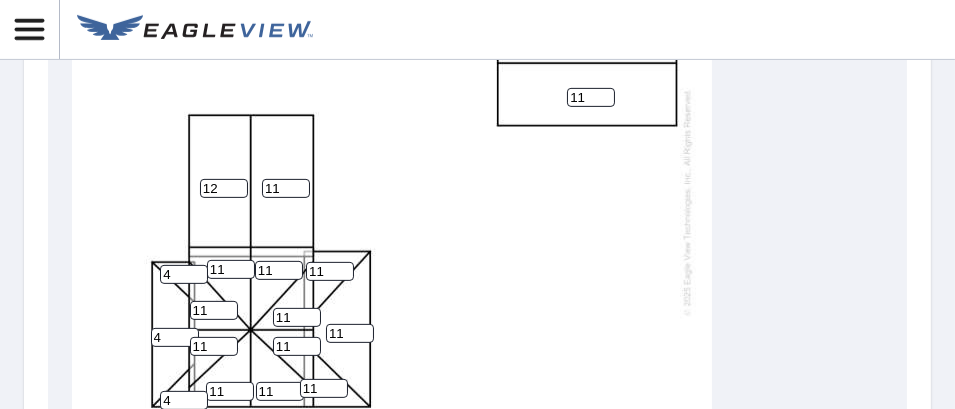 click on "12" at bounding box center (224, 188) 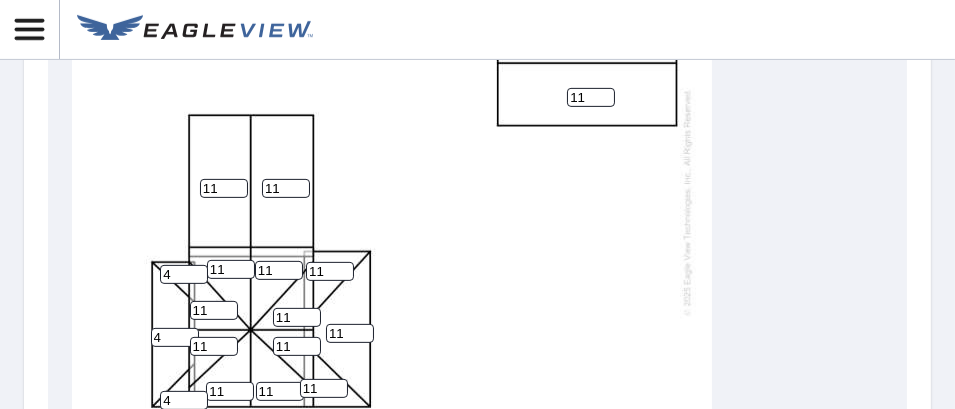 click on "11" at bounding box center [224, 188] 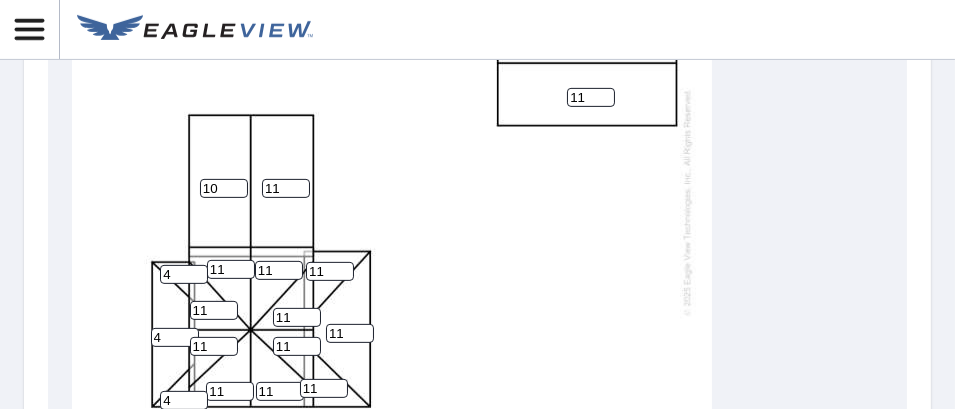 click on "10" at bounding box center [224, 188] 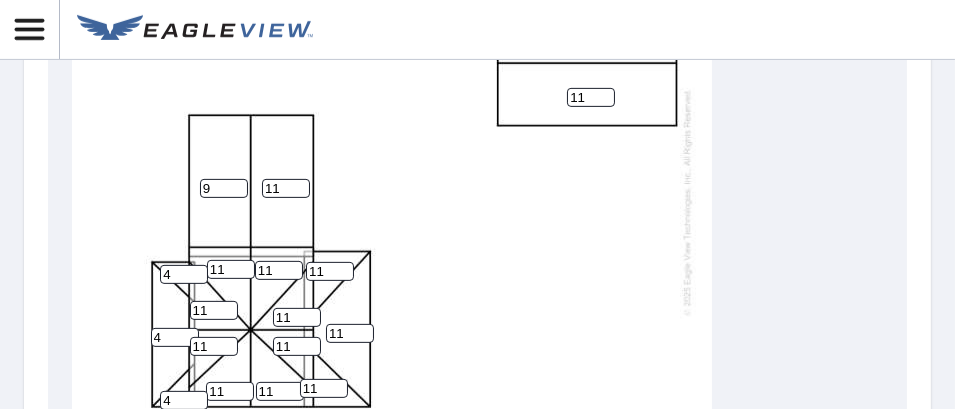 click on "9" at bounding box center [224, 188] 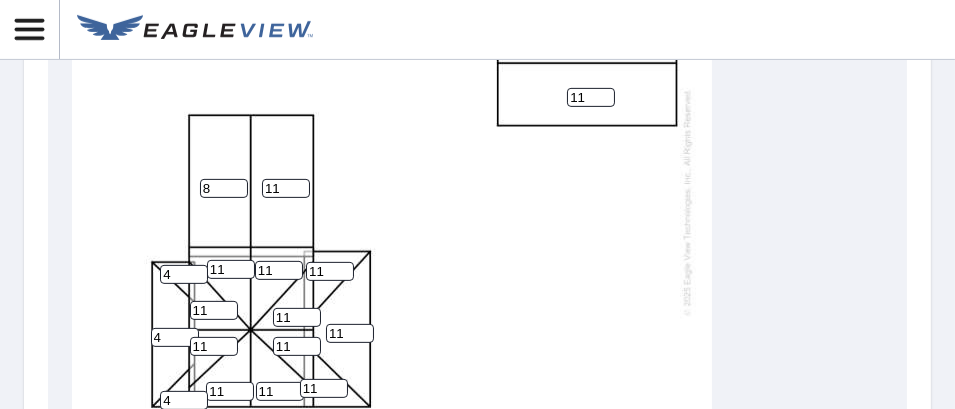 click on "8" at bounding box center (224, 188) 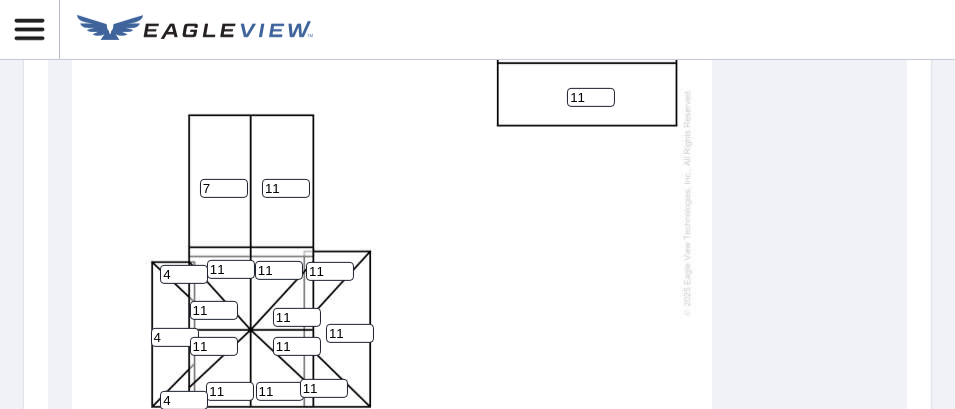 click on "7" at bounding box center [224, 188] 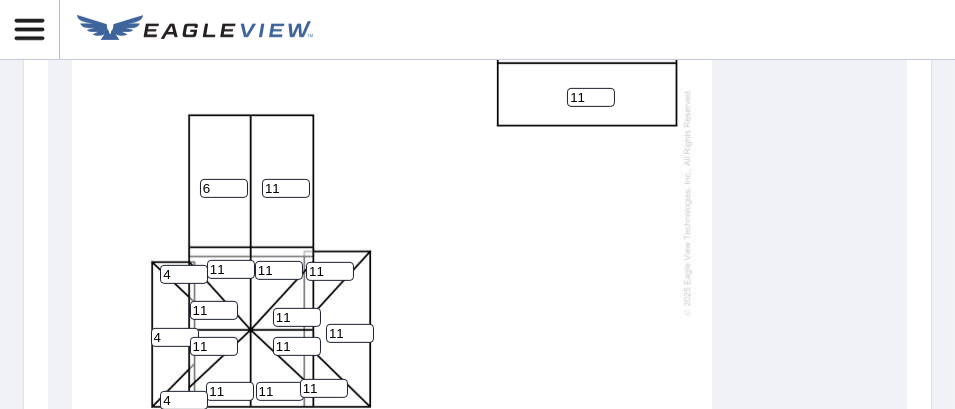 type on "6" 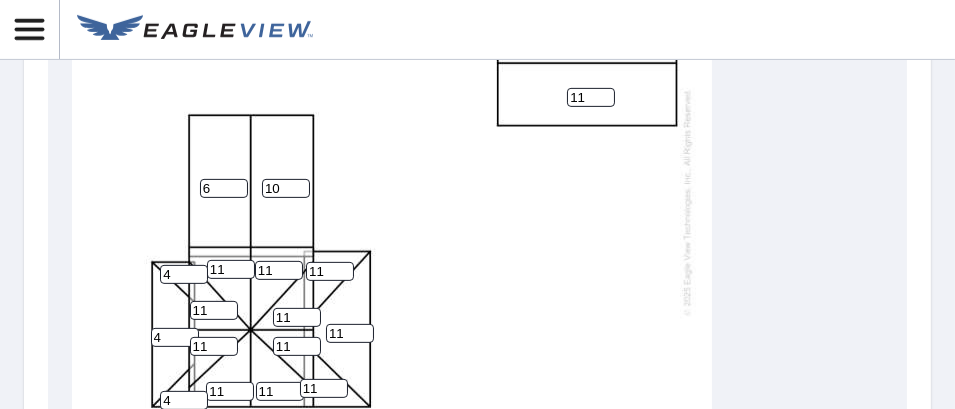 click on "10" at bounding box center (286, 188) 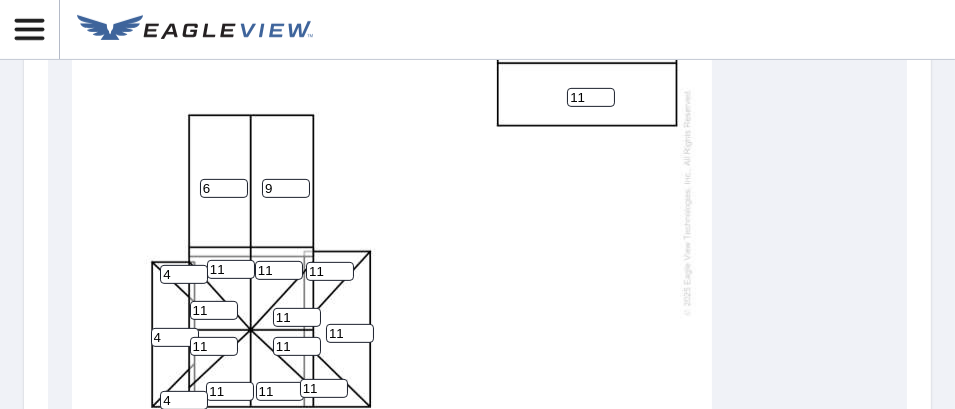 click on "9" at bounding box center (286, 188) 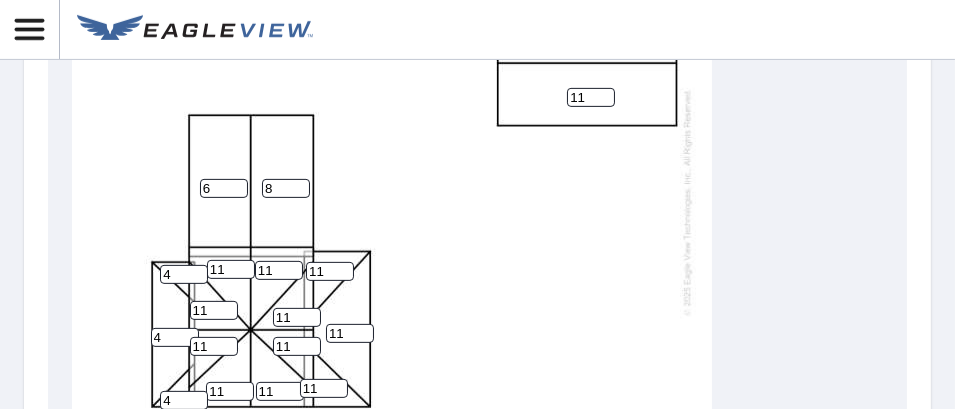 click on "8" at bounding box center (286, 188) 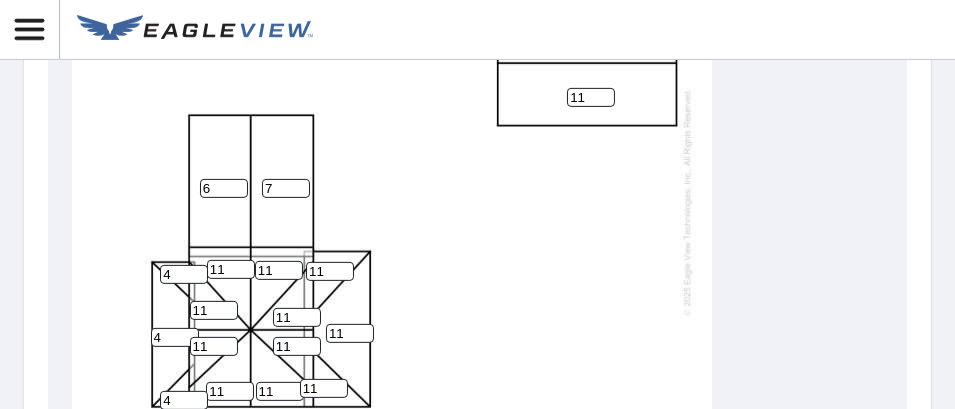 click on "7" at bounding box center (286, 188) 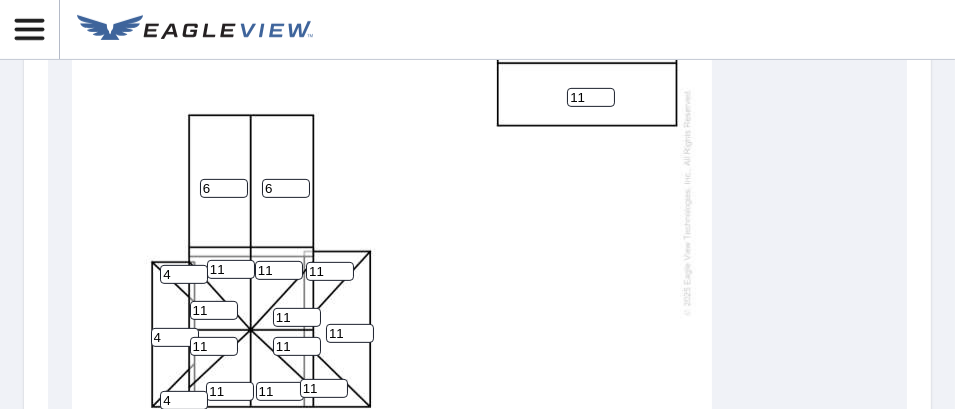 click on "6" at bounding box center (286, 188) 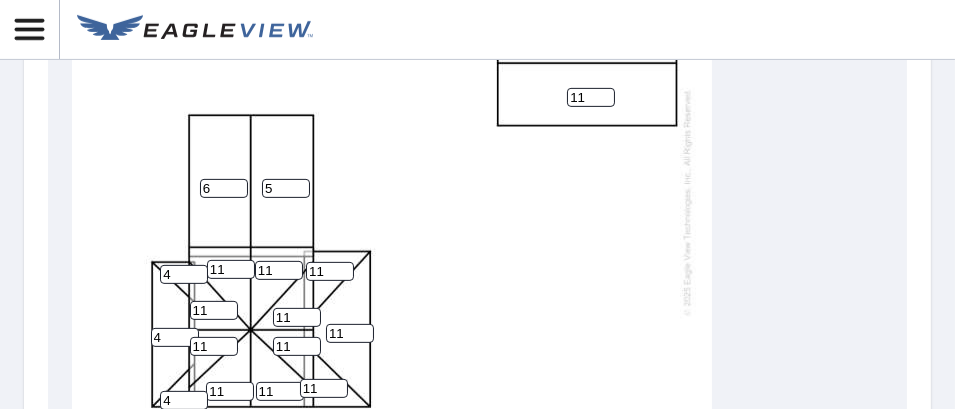 click on "5" at bounding box center (286, 188) 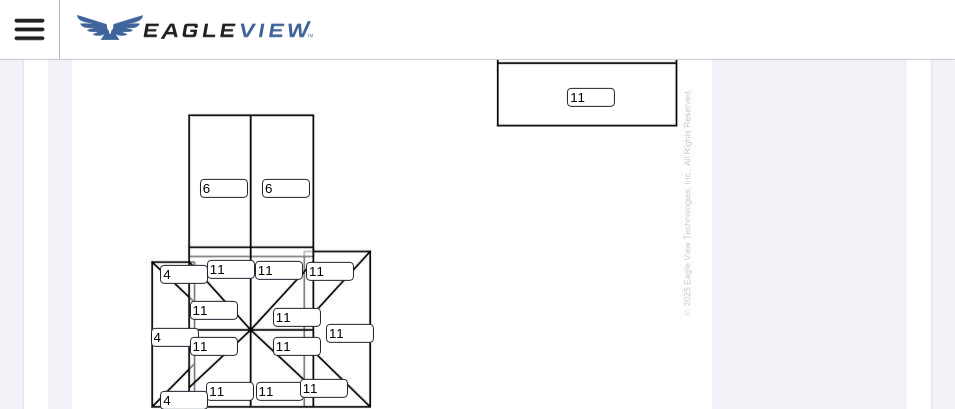 type on "6" 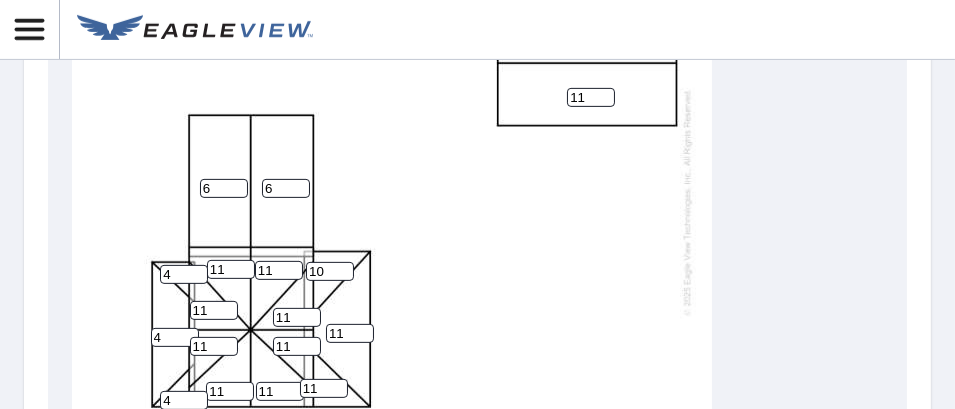 click on "10" at bounding box center [330, 271] 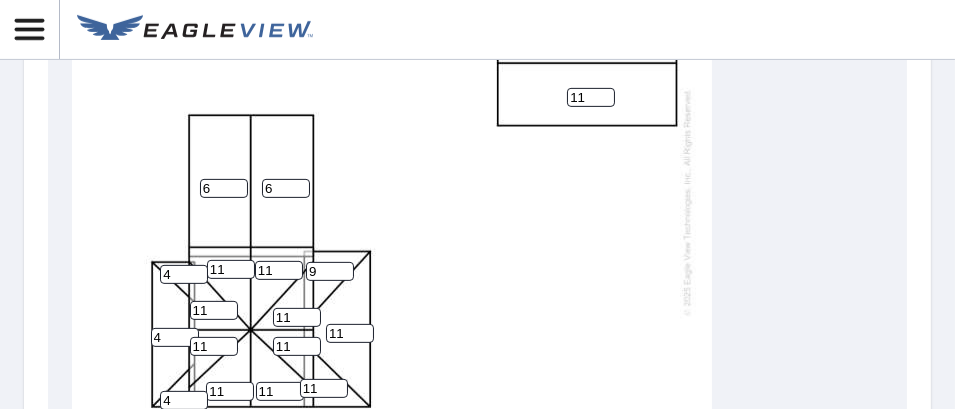 click on "9" at bounding box center [330, 271] 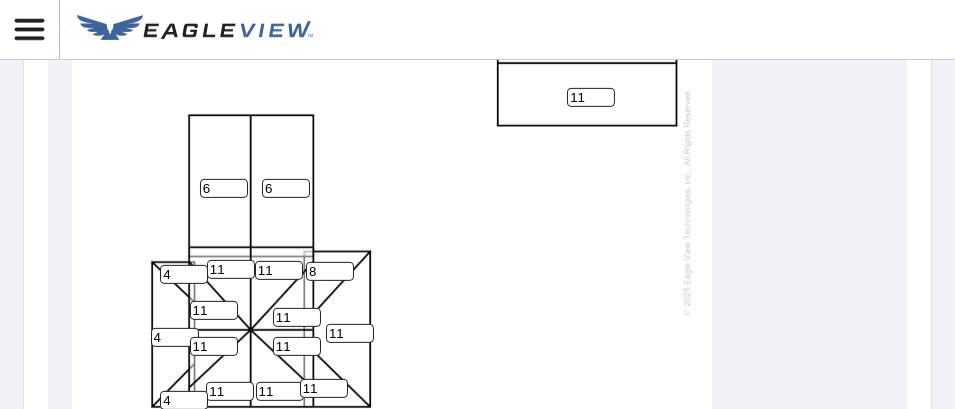 click on "8" at bounding box center (330, 271) 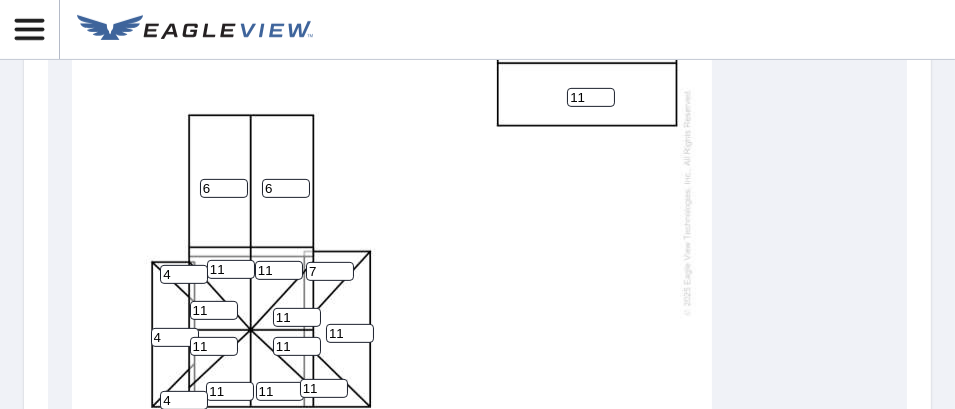 click on "7" at bounding box center [330, 271] 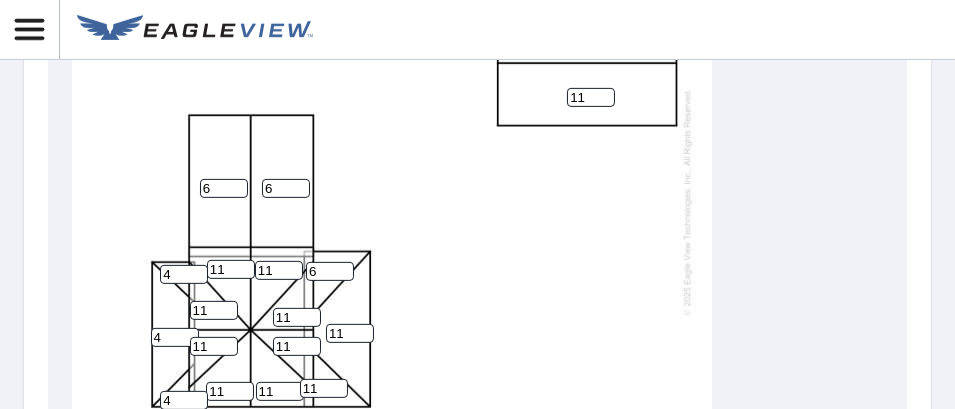 click on "6" at bounding box center [330, 271] 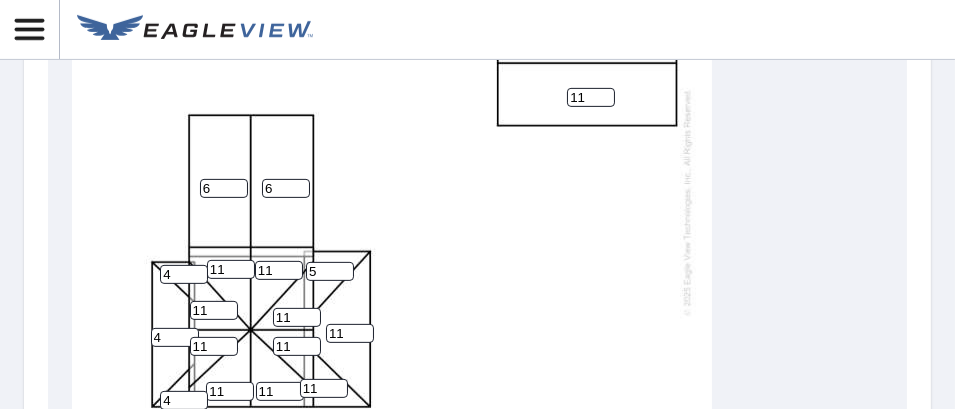 click on "5" at bounding box center (330, 271) 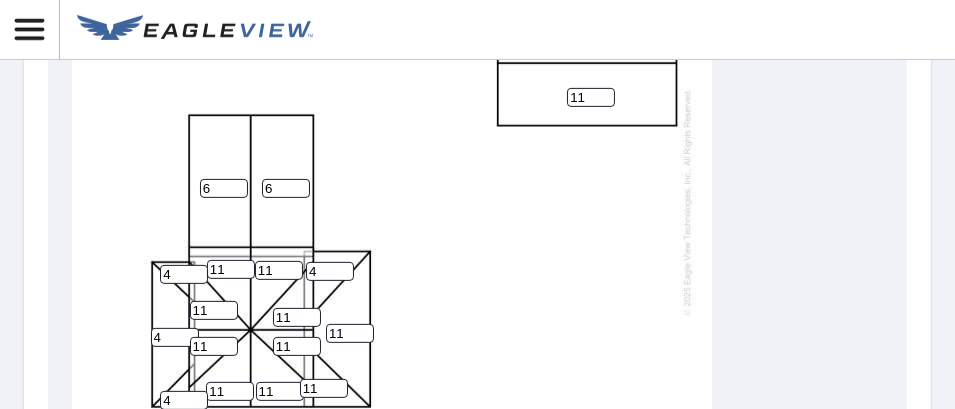 type on "4" 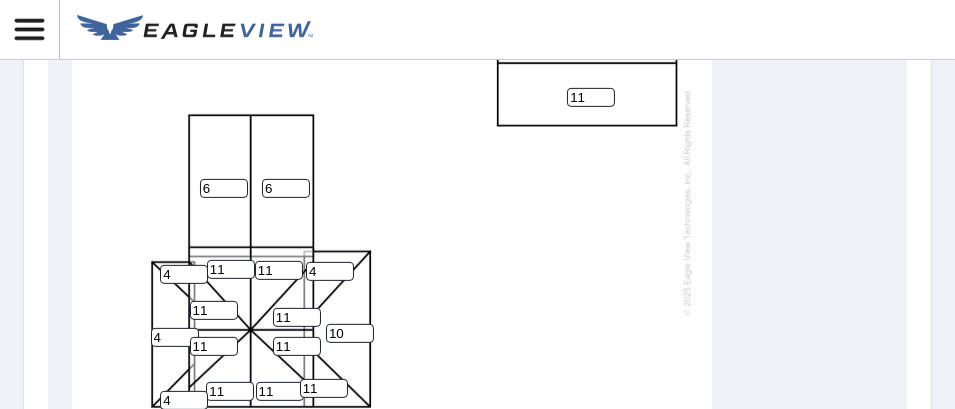 click on "10" at bounding box center [350, 333] 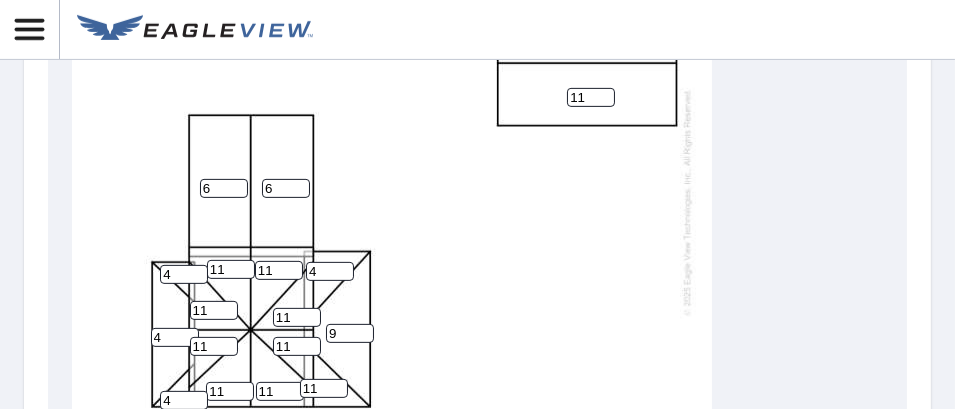 click on "9" at bounding box center [350, 333] 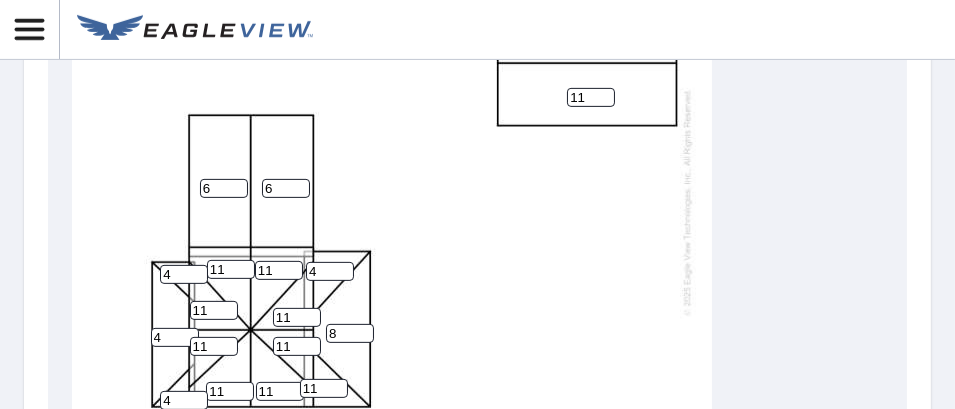 click on "8" at bounding box center [350, 333] 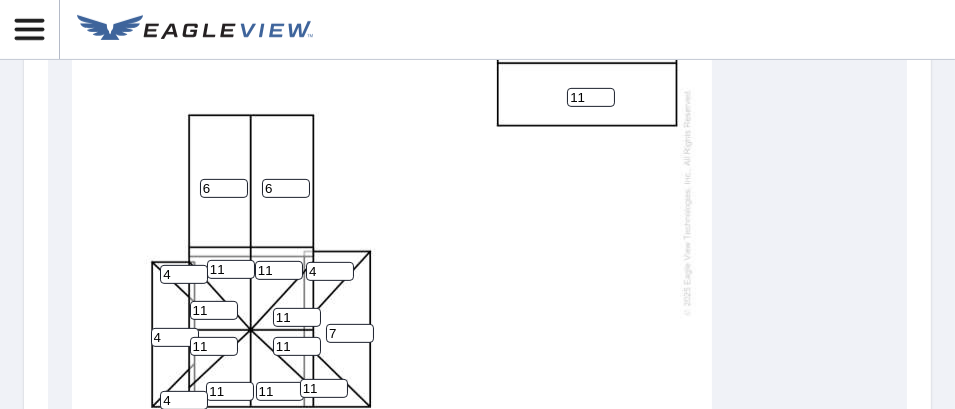 click on "7" at bounding box center (350, 333) 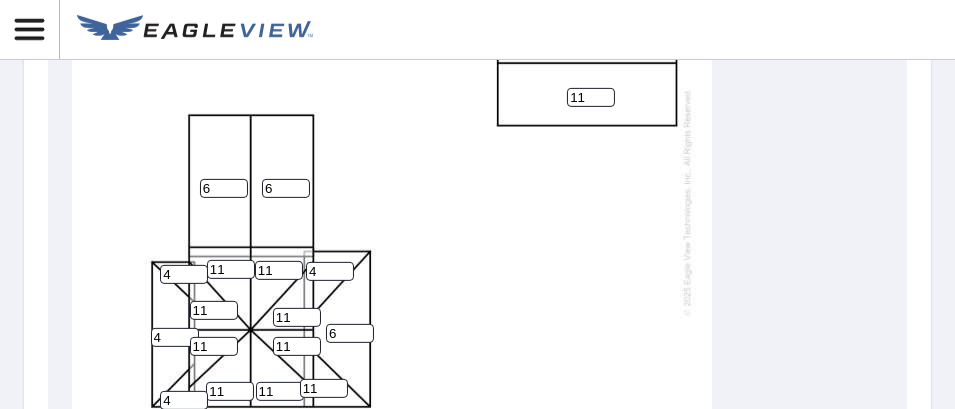 click on "6" at bounding box center (350, 333) 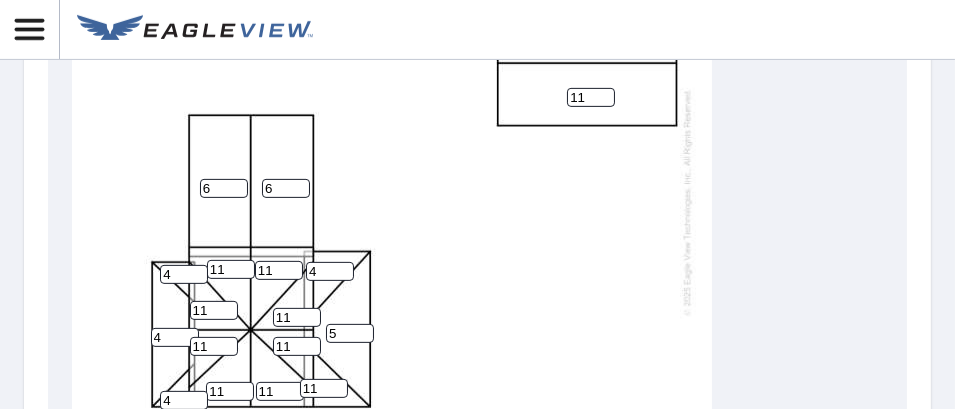 click on "5" at bounding box center [350, 333] 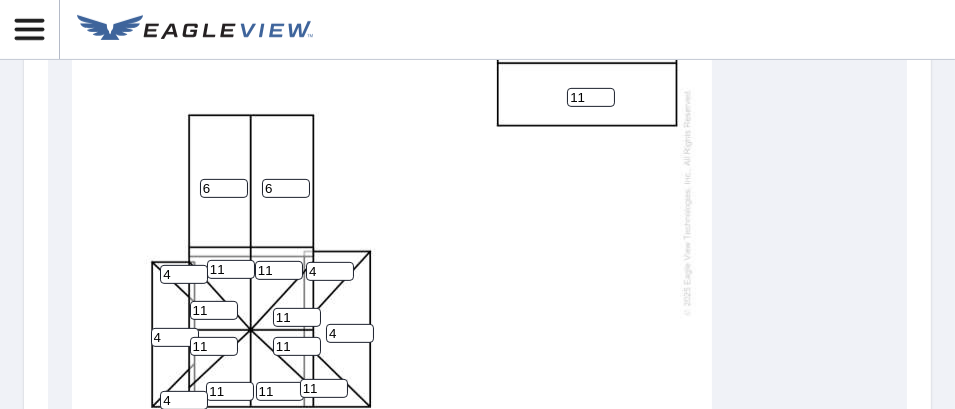 type on "4" 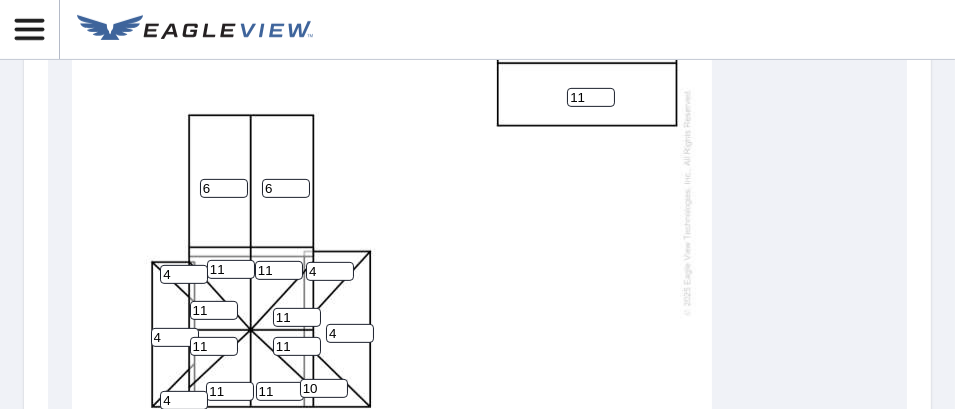 click on "10" at bounding box center (324, 388) 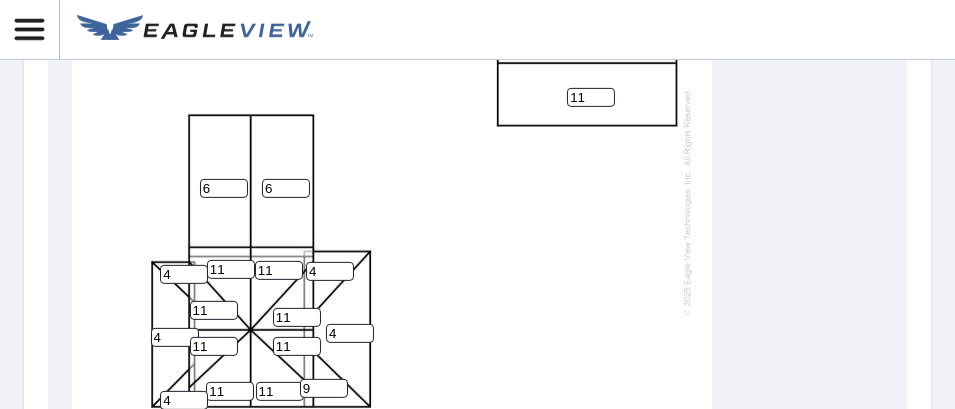 click on "9" at bounding box center (324, 388) 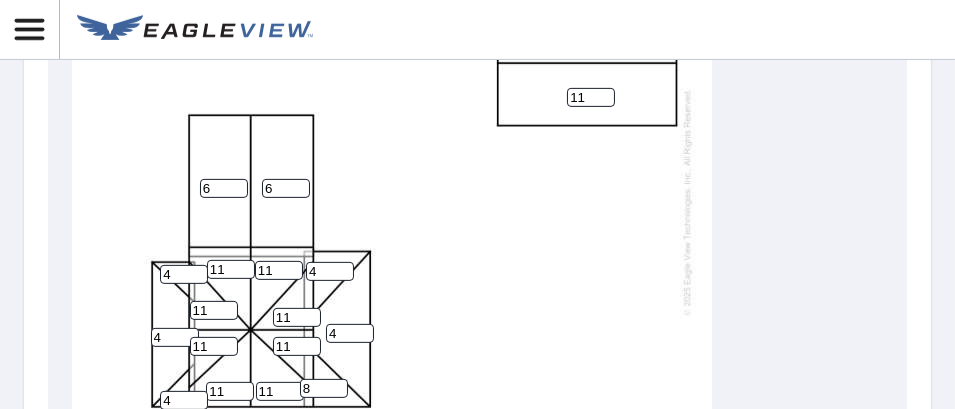 click on "8" at bounding box center (324, 388) 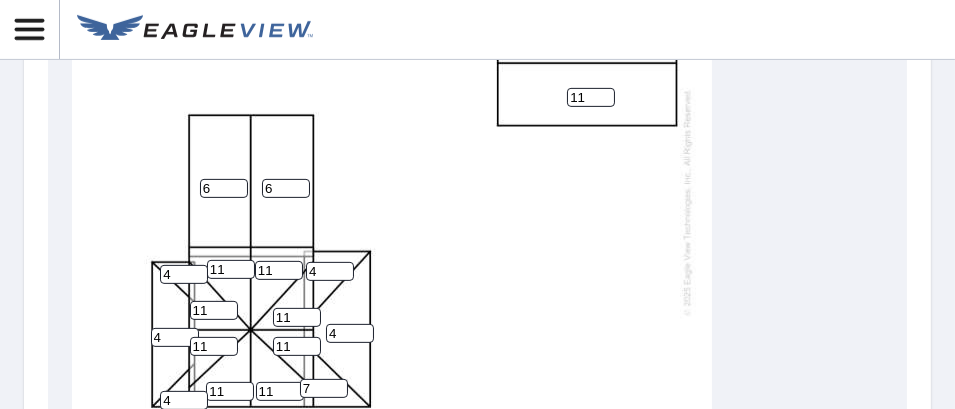 click on "7" at bounding box center (324, 388) 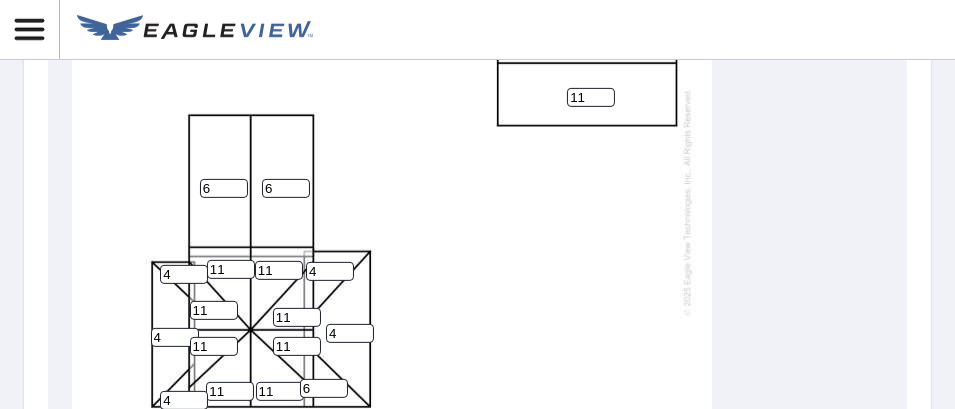 click on "6" at bounding box center (324, 388) 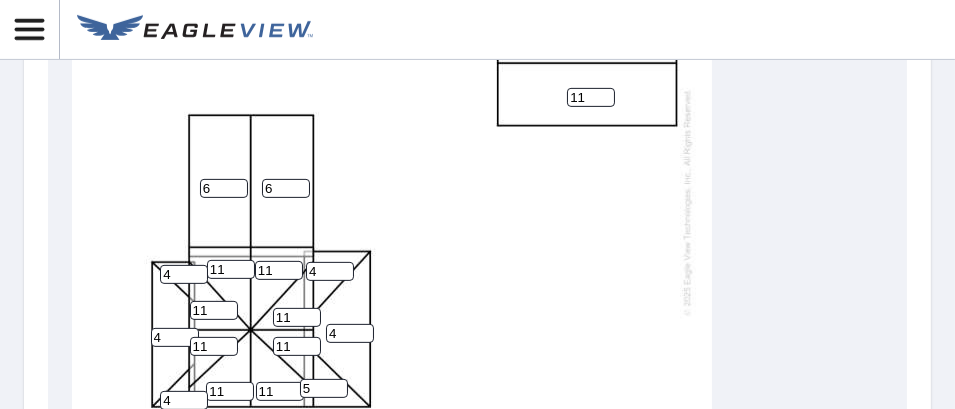 click on "5" at bounding box center (324, 388) 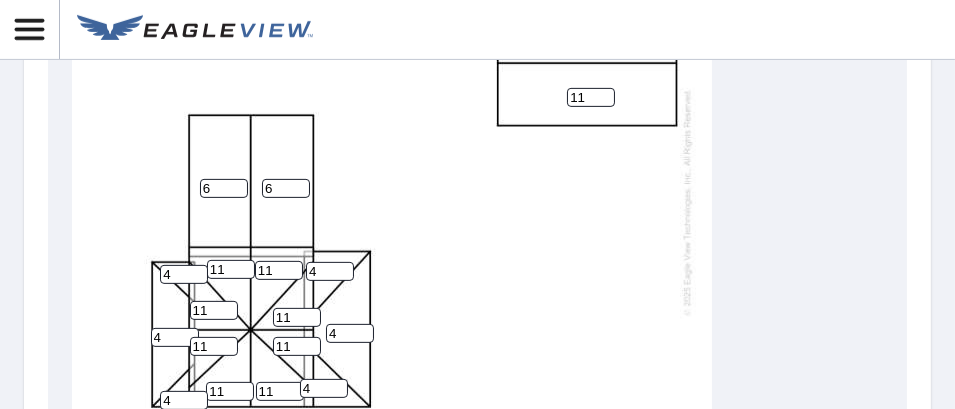 type on "4" 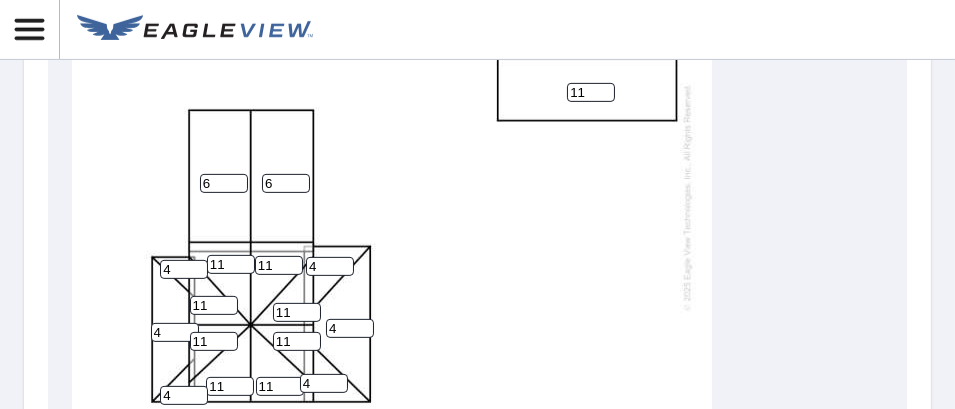 scroll, scrollTop: 16, scrollLeft: 0, axis: vertical 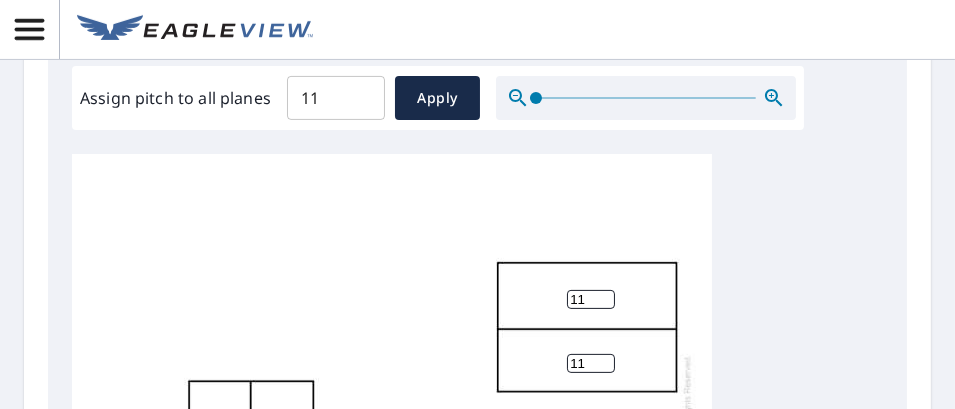 click on "11" at bounding box center [591, 299] 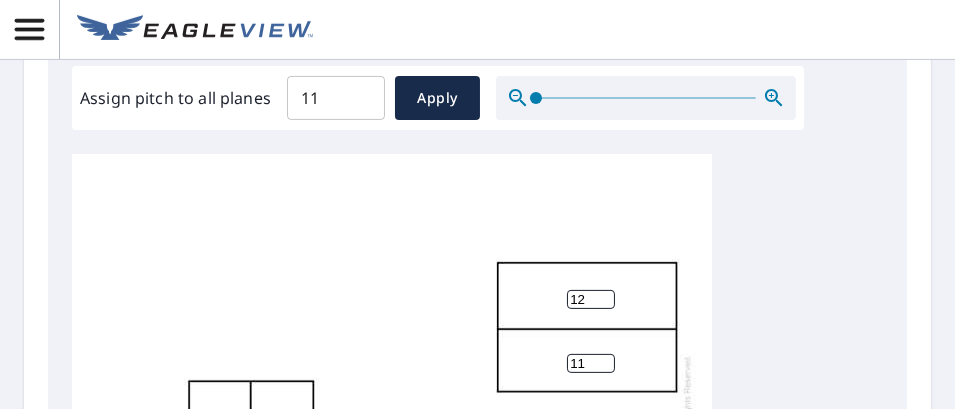 click on "12" at bounding box center [591, 299] 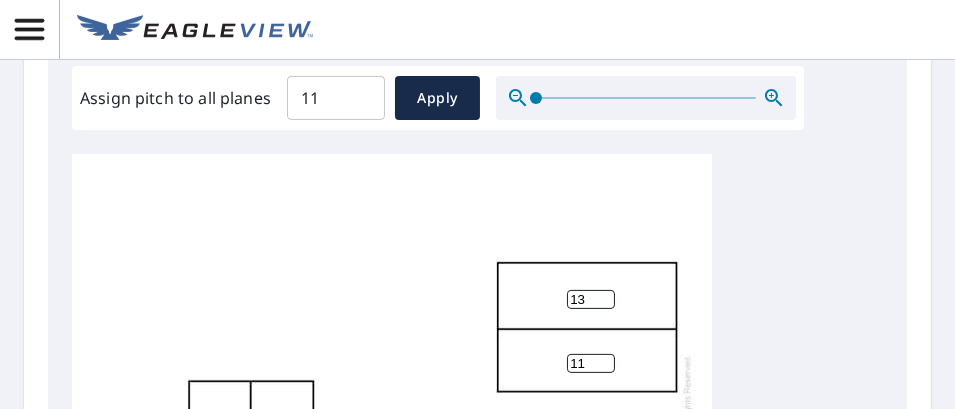 click on "13" at bounding box center (591, 299) 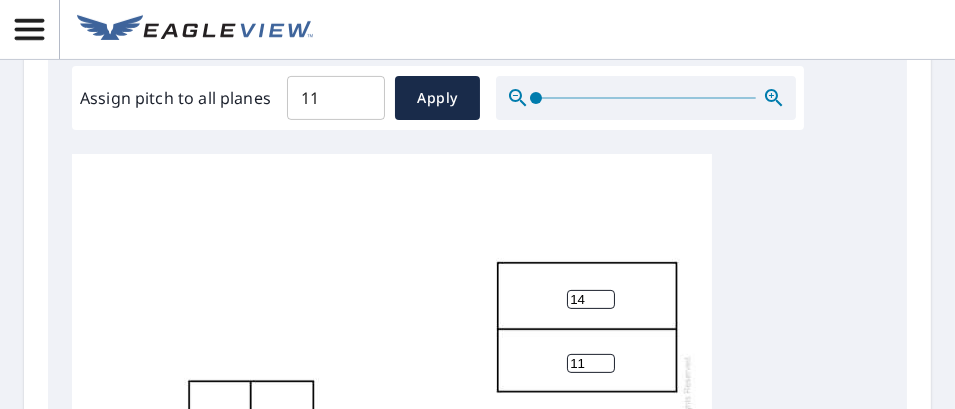 click on "14" at bounding box center [591, 299] 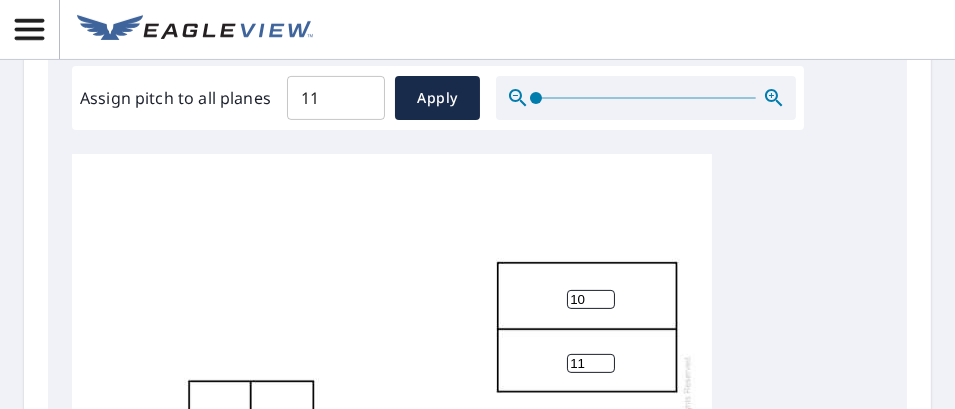 click on "10" at bounding box center (591, 299) 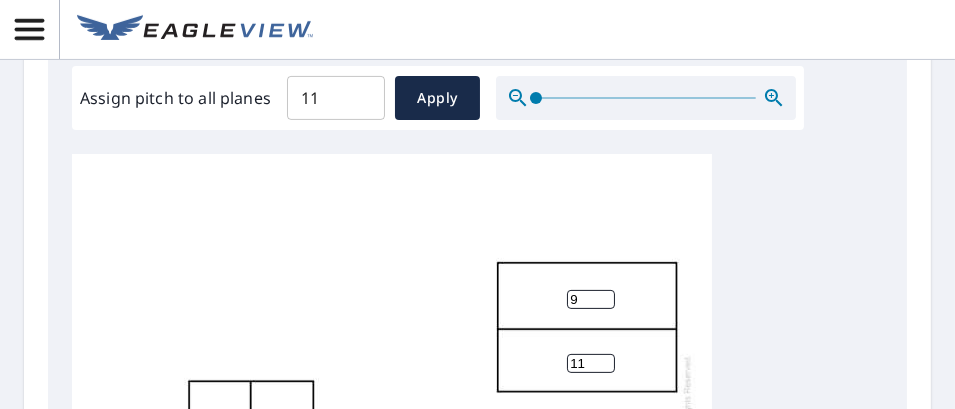 click on "9" at bounding box center (591, 299) 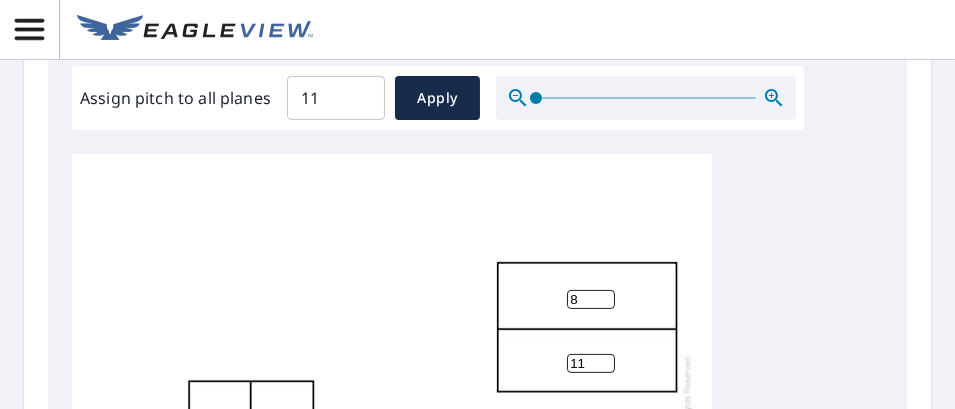 click on "8" at bounding box center (591, 299) 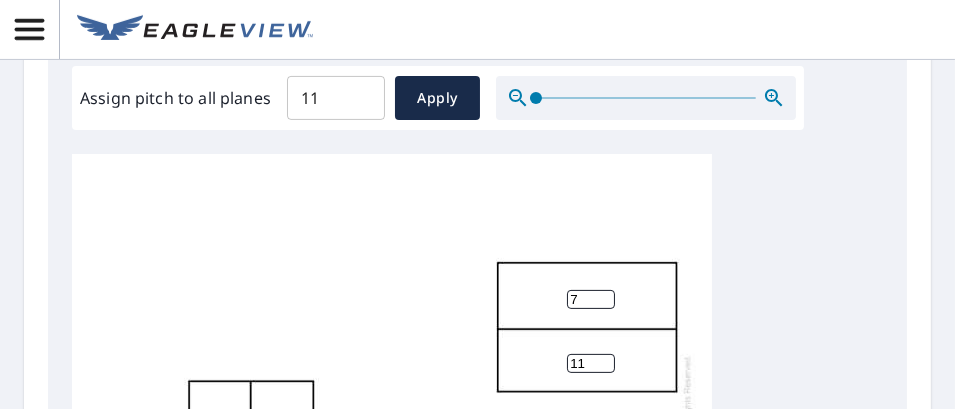 click on "7" at bounding box center [591, 299] 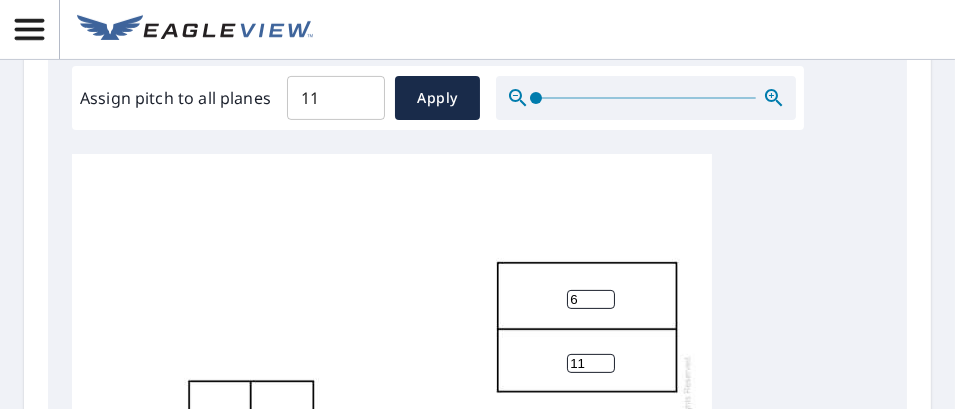 click on "6" at bounding box center (591, 299) 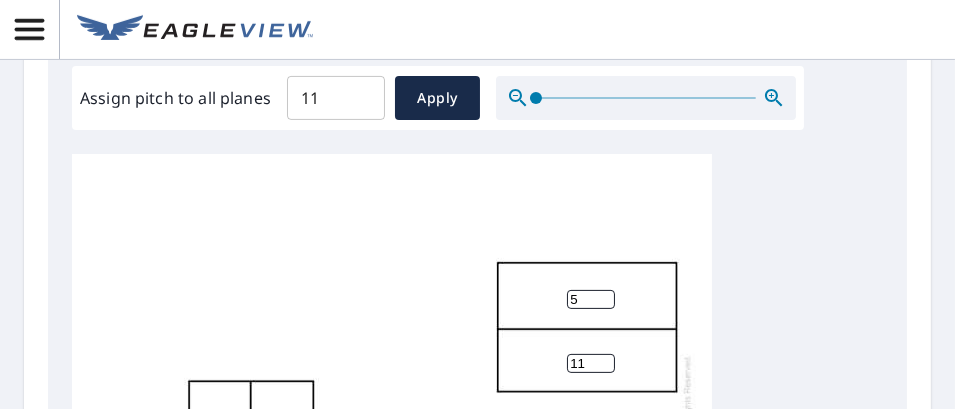 type on "5" 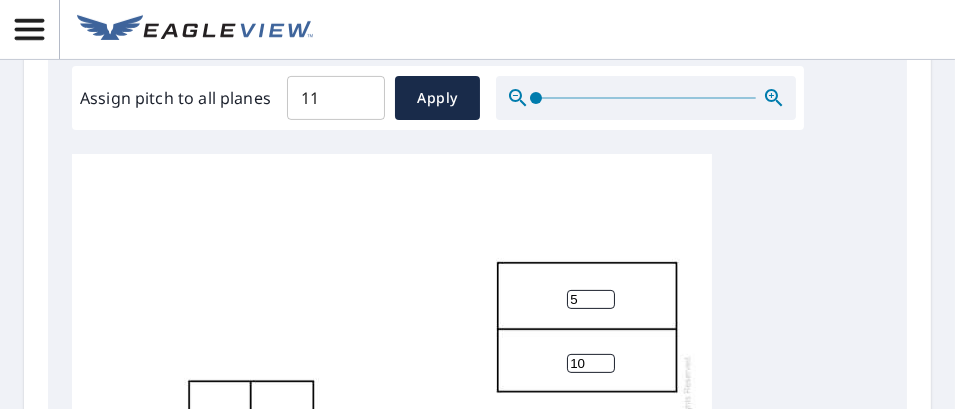 click on "10" at bounding box center [591, 363] 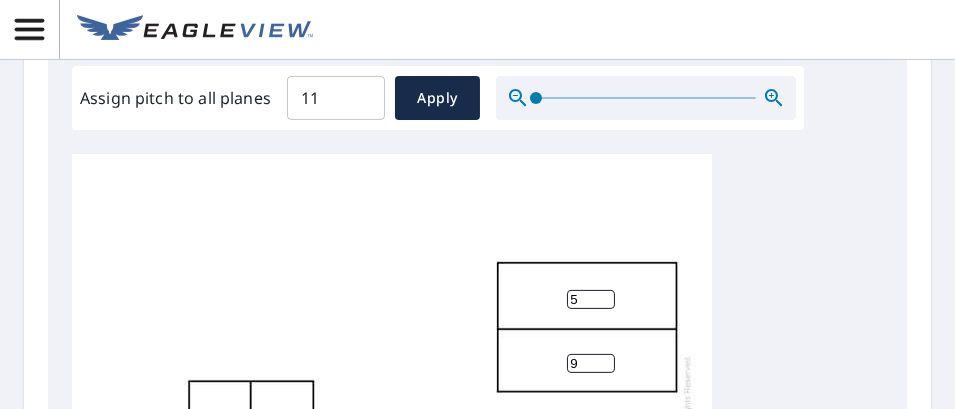 click on "9" at bounding box center (591, 363) 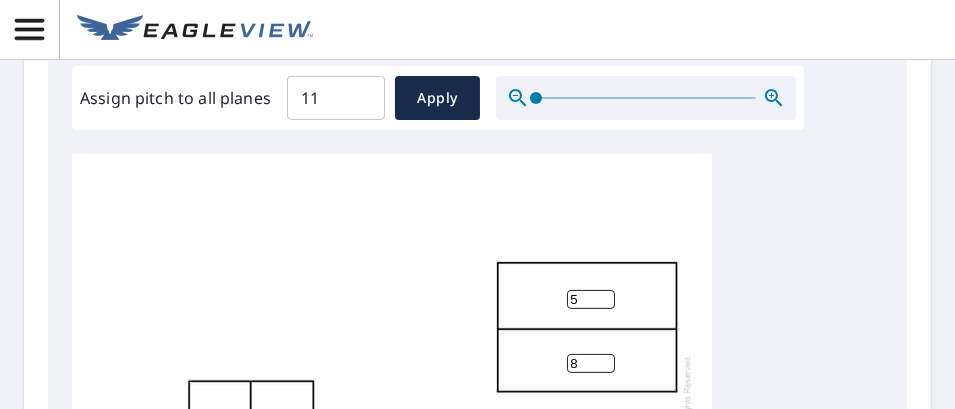 click on "8" at bounding box center [591, 363] 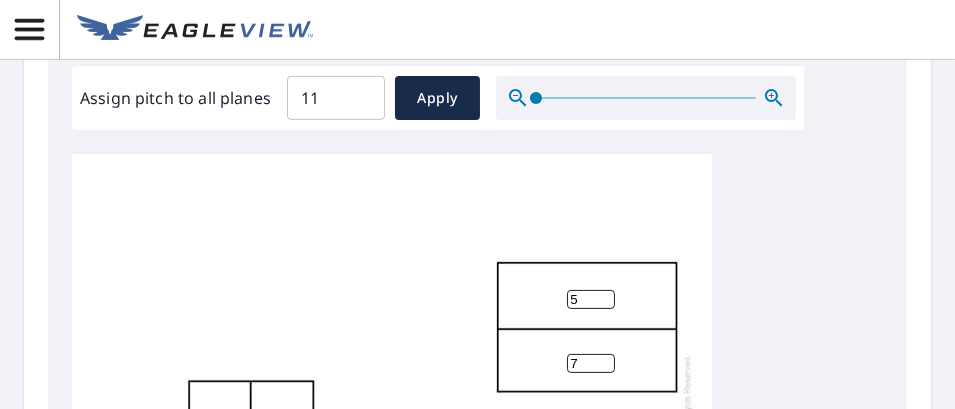 click on "7" at bounding box center [591, 363] 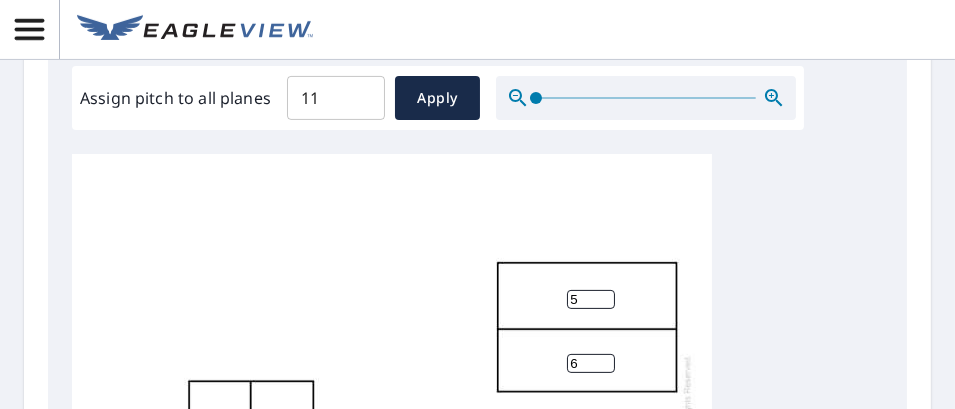 click on "6" at bounding box center [591, 363] 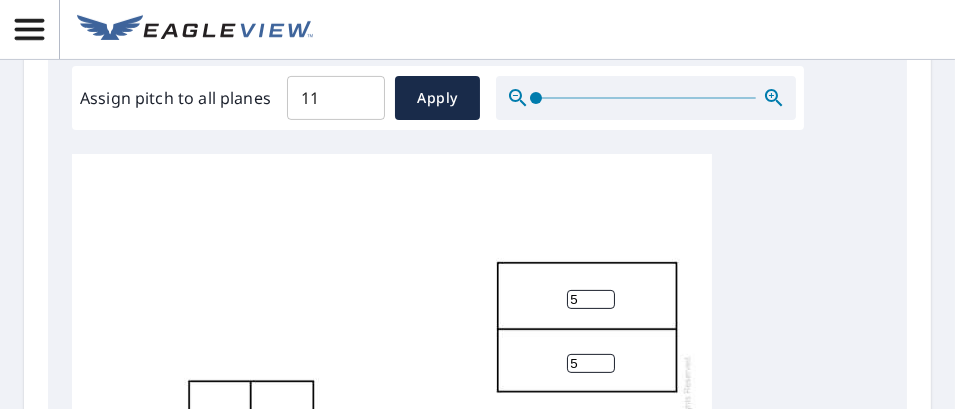 type on "5" 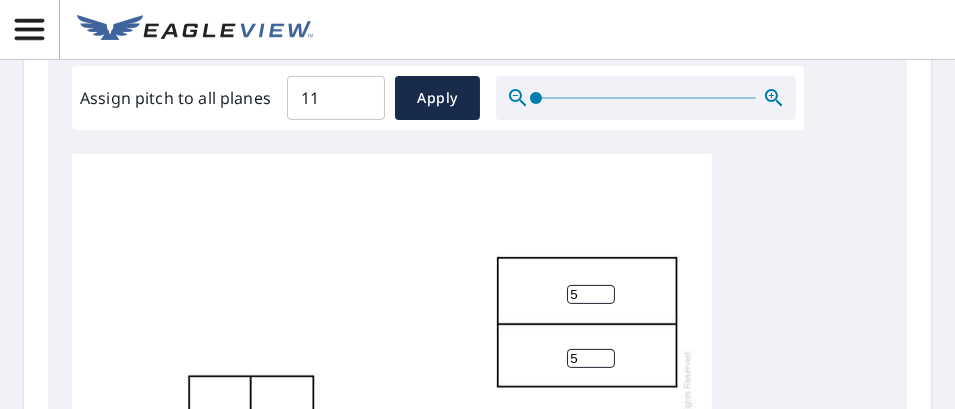 scroll, scrollTop: 16, scrollLeft: 0, axis: vertical 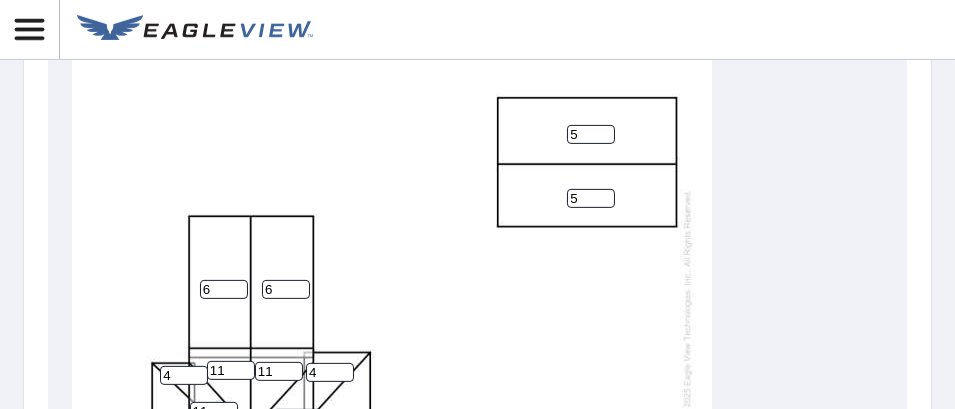 click on "6" at bounding box center [286, 289] 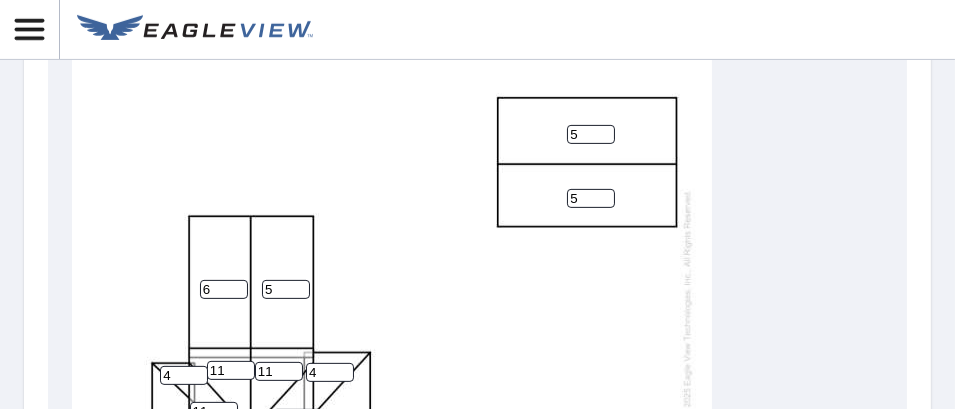 type on "5" 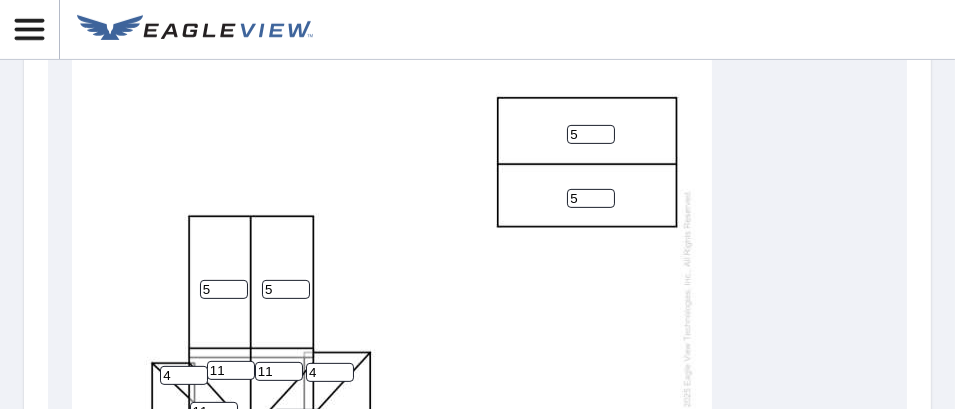 type on "5" 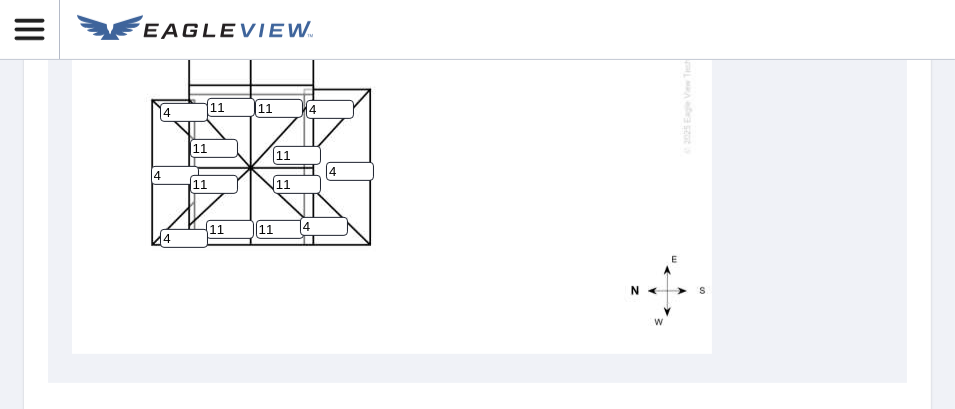 scroll, scrollTop: 1280, scrollLeft: 0, axis: vertical 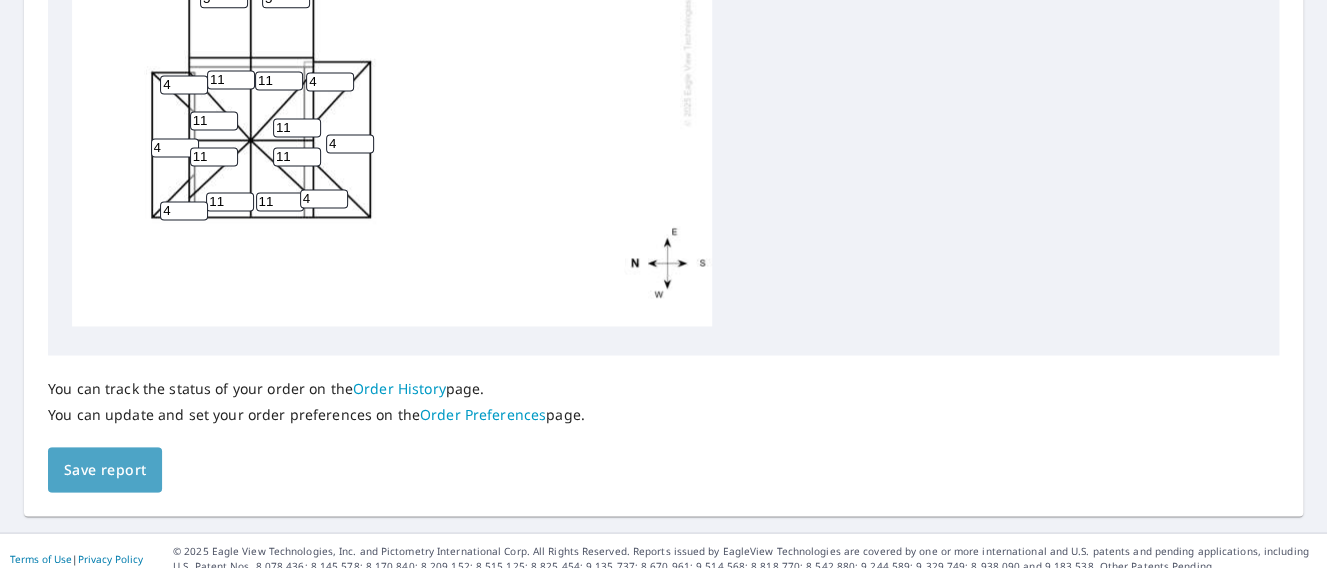 click on "Save report" at bounding box center [105, 469] 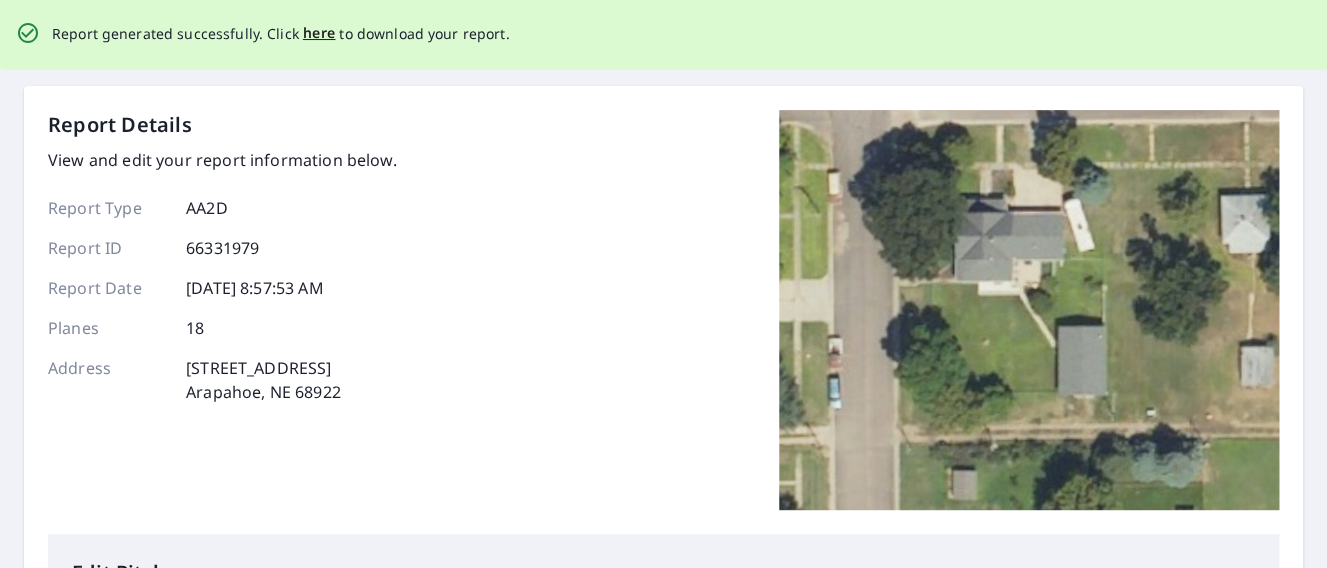 scroll, scrollTop: 0, scrollLeft: 0, axis: both 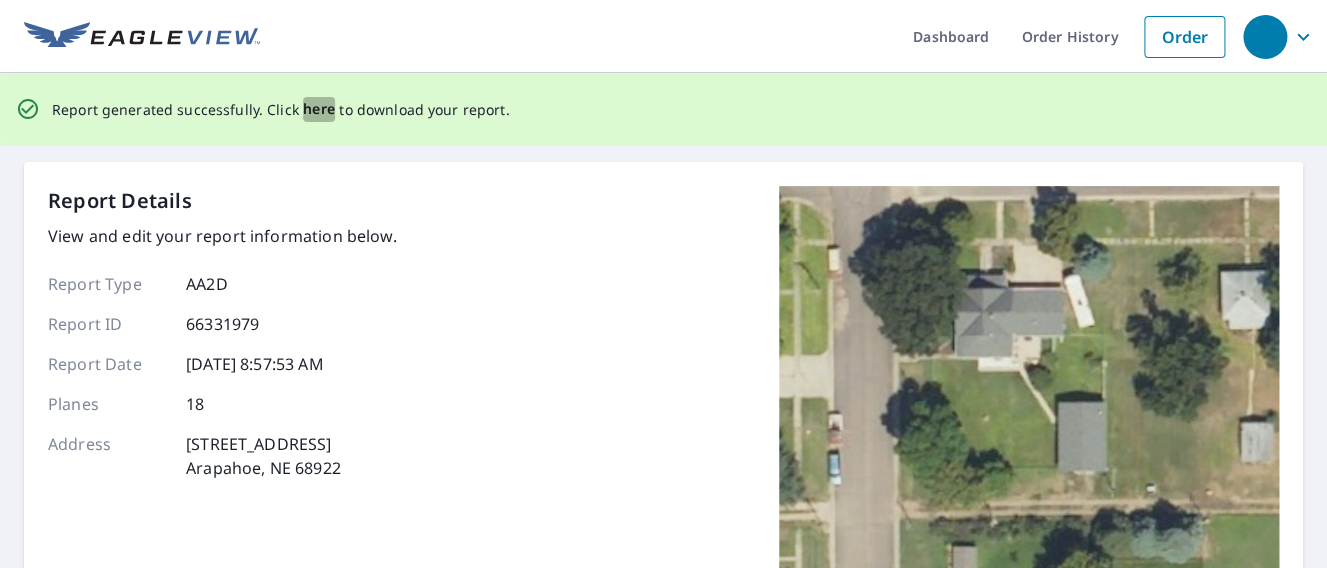 click on "here" at bounding box center (319, 109) 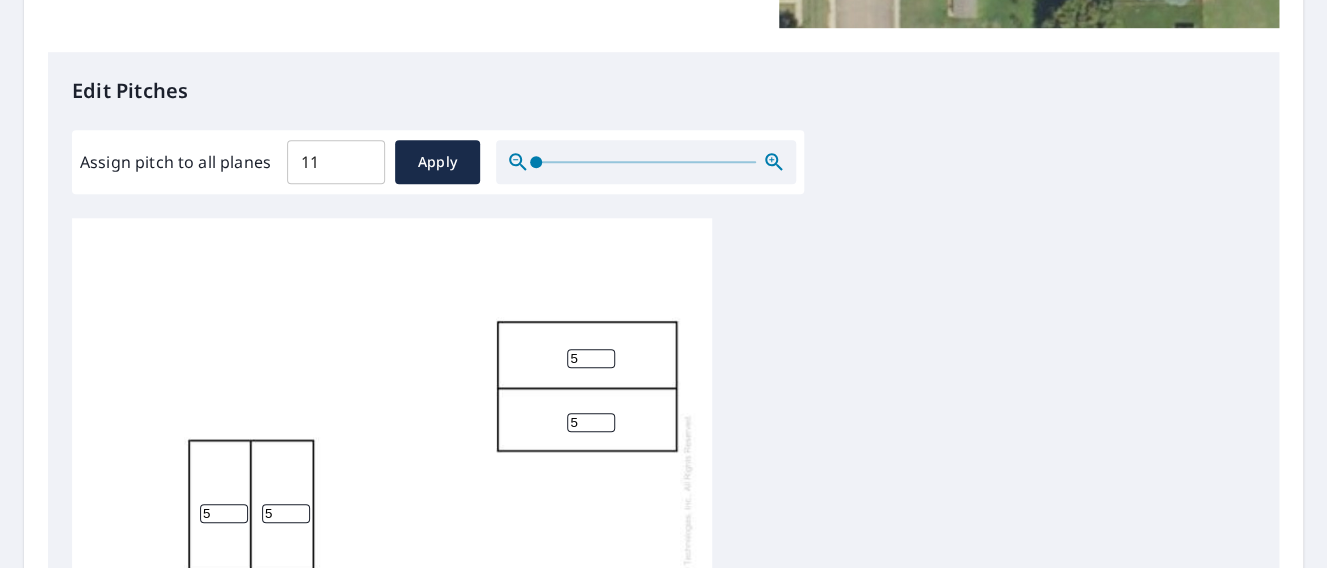 scroll, scrollTop: 592, scrollLeft: 0, axis: vertical 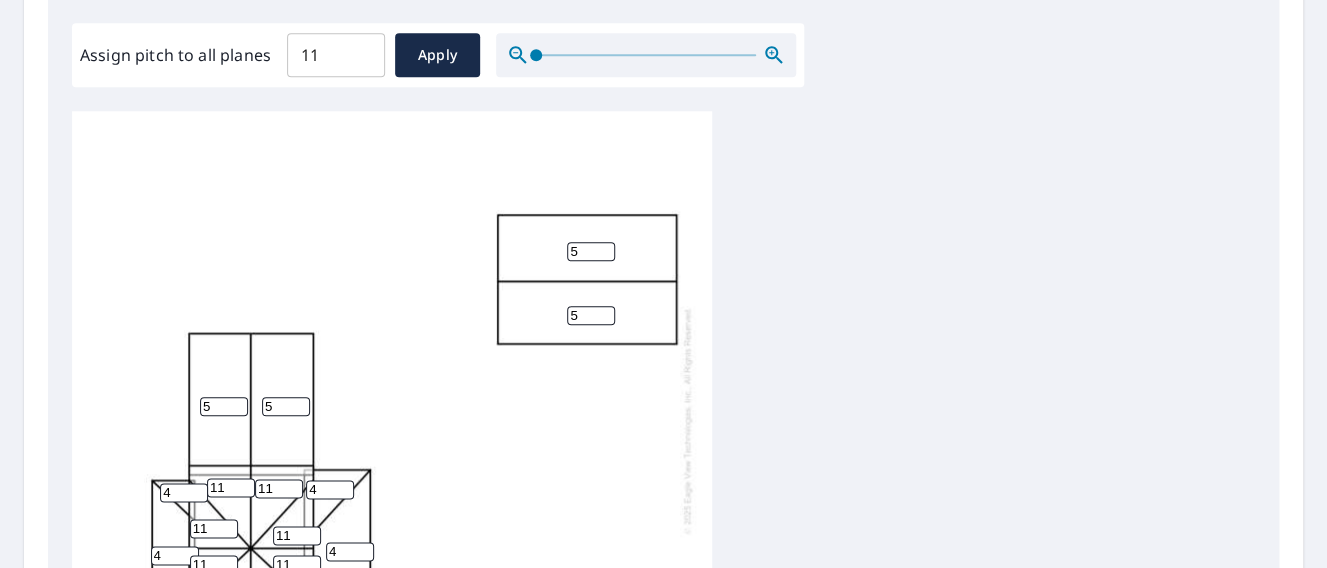 click on "5" at bounding box center [591, 251] 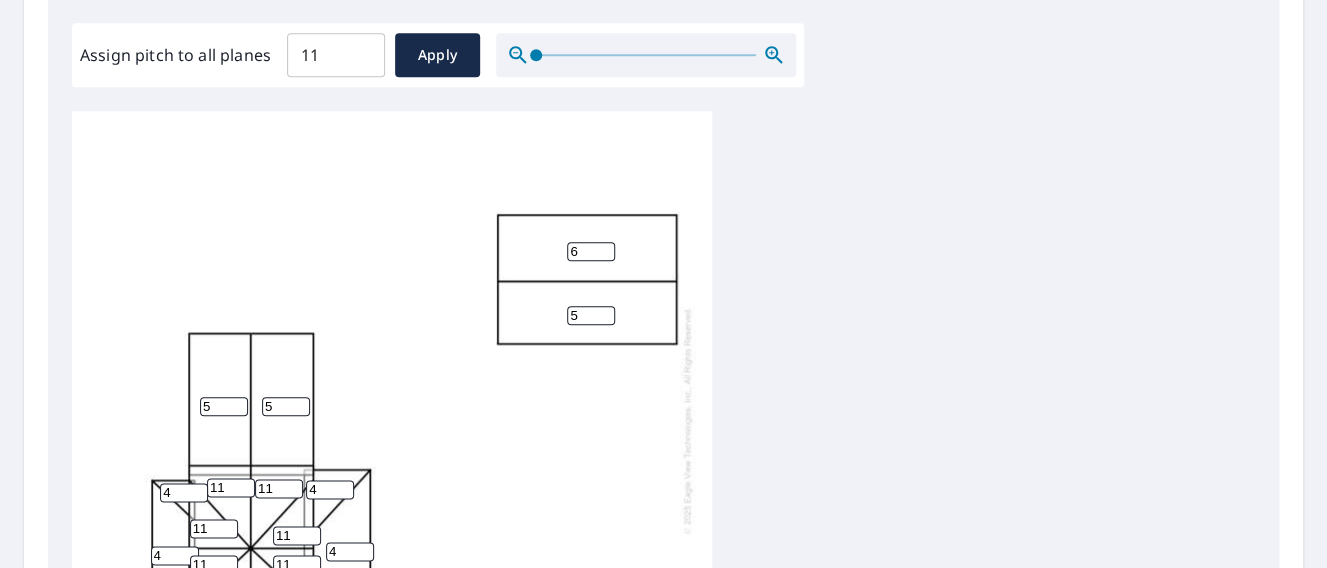 click on "6" at bounding box center [591, 251] 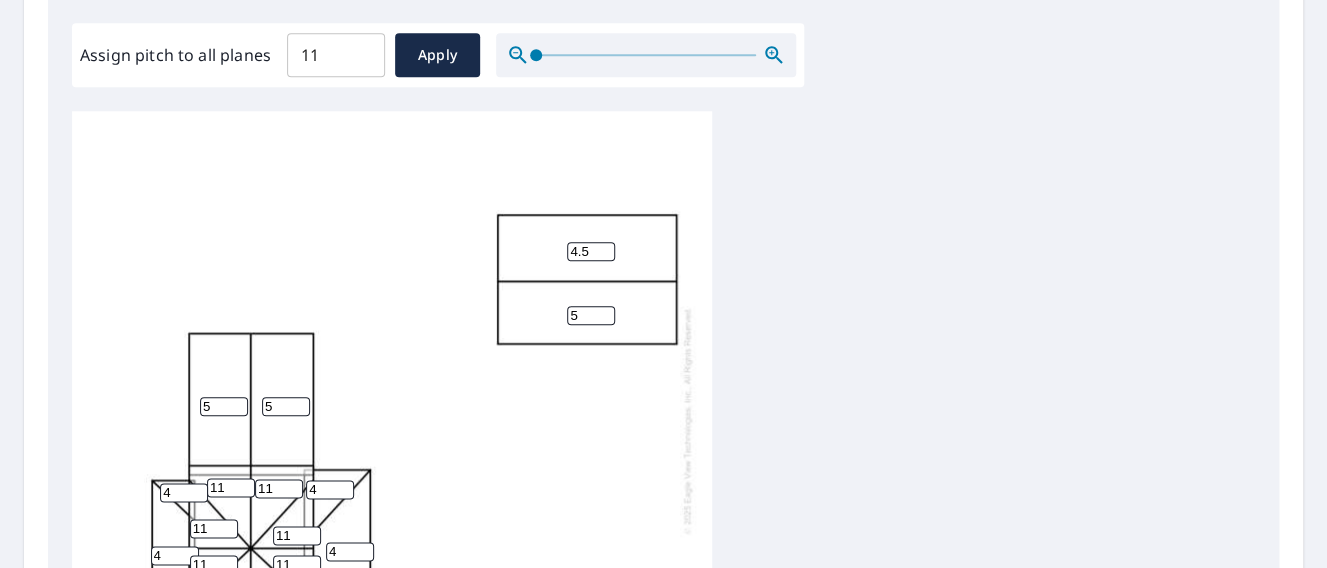 type on "4.5" 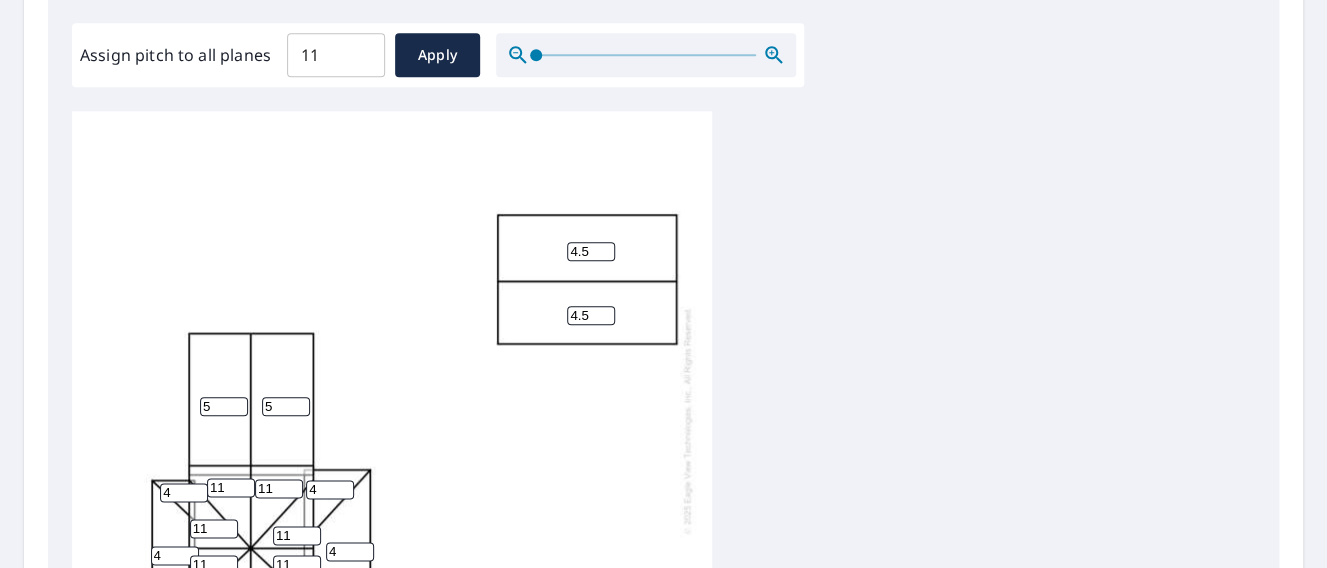 type on "4.5" 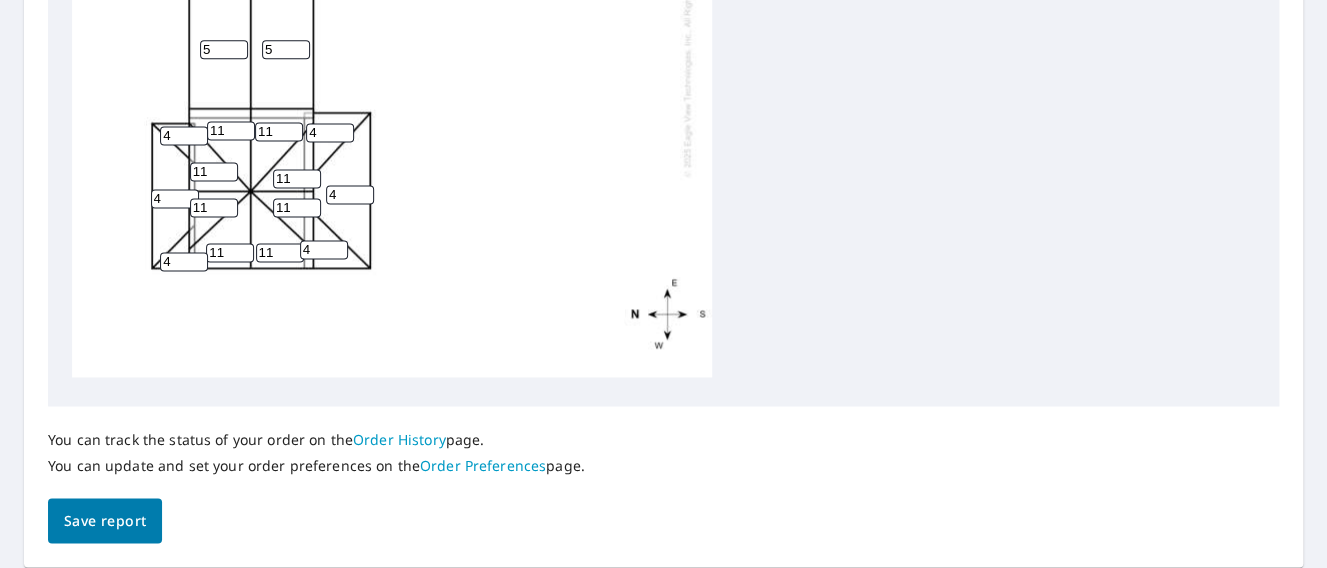 scroll, scrollTop: 962, scrollLeft: 0, axis: vertical 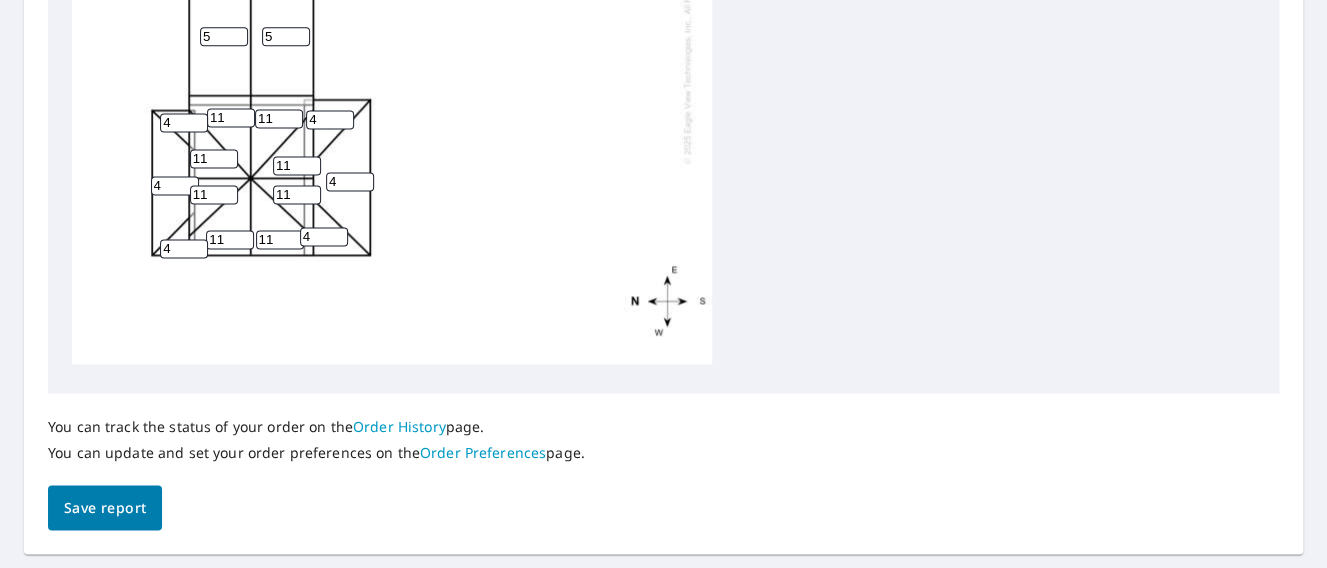 click on "Save report" at bounding box center [105, 507] 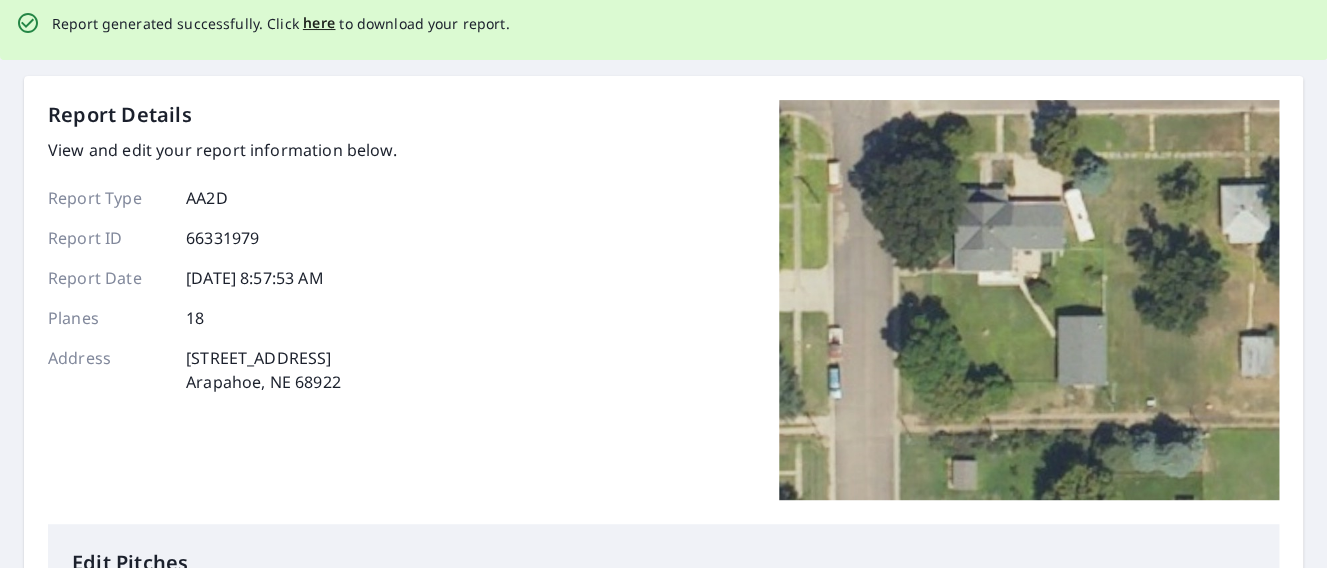 scroll, scrollTop: 0, scrollLeft: 0, axis: both 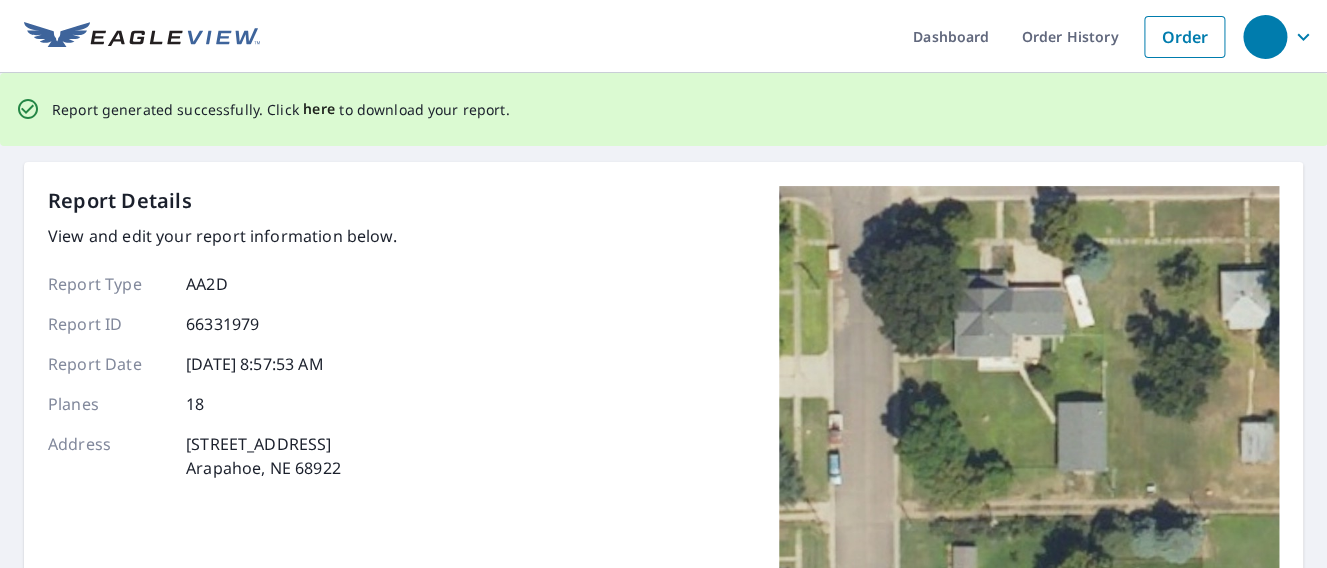 click on "here" at bounding box center [319, 109] 